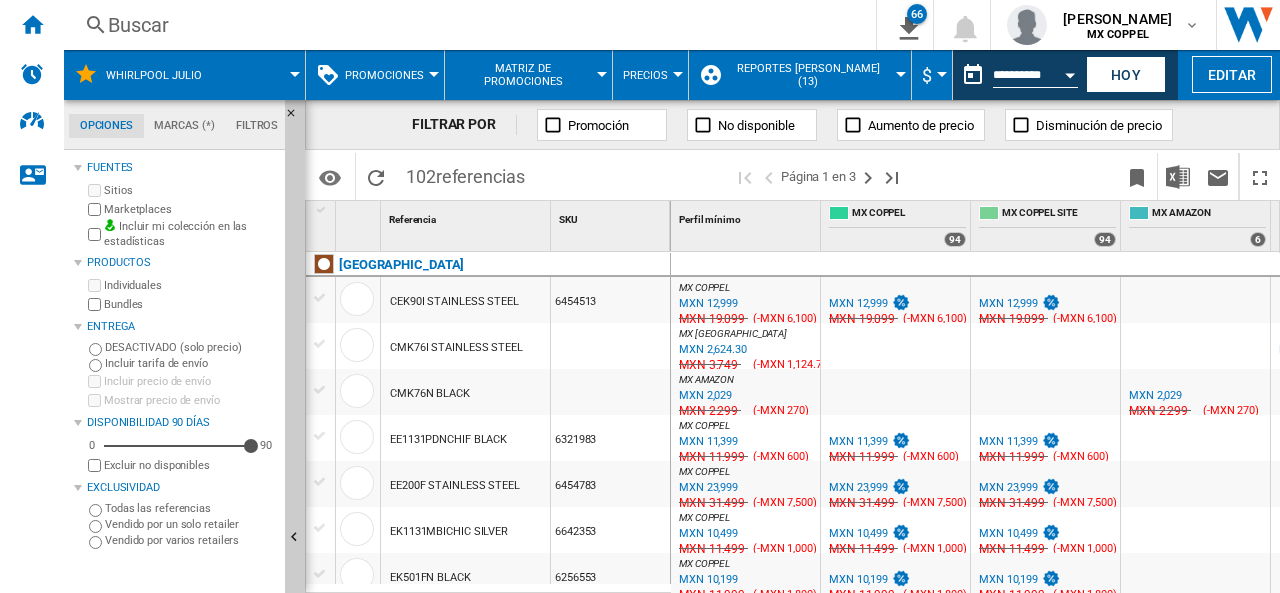 scroll, scrollTop: 0, scrollLeft: 0, axis: both 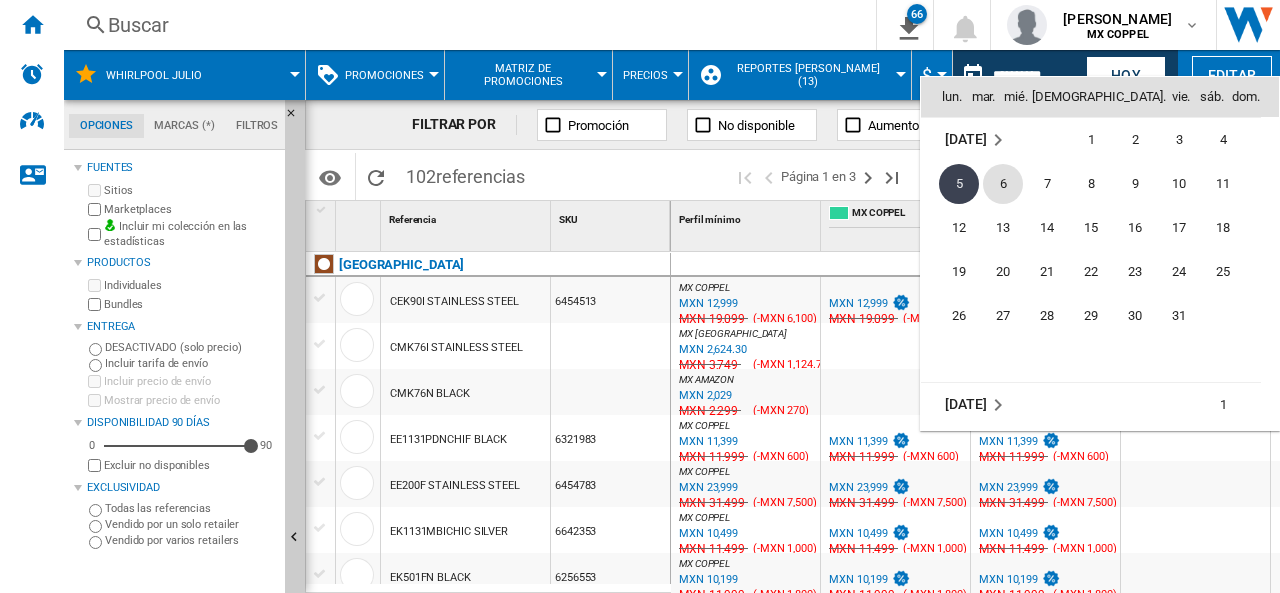 click on "6" at bounding box center (1003, 184) 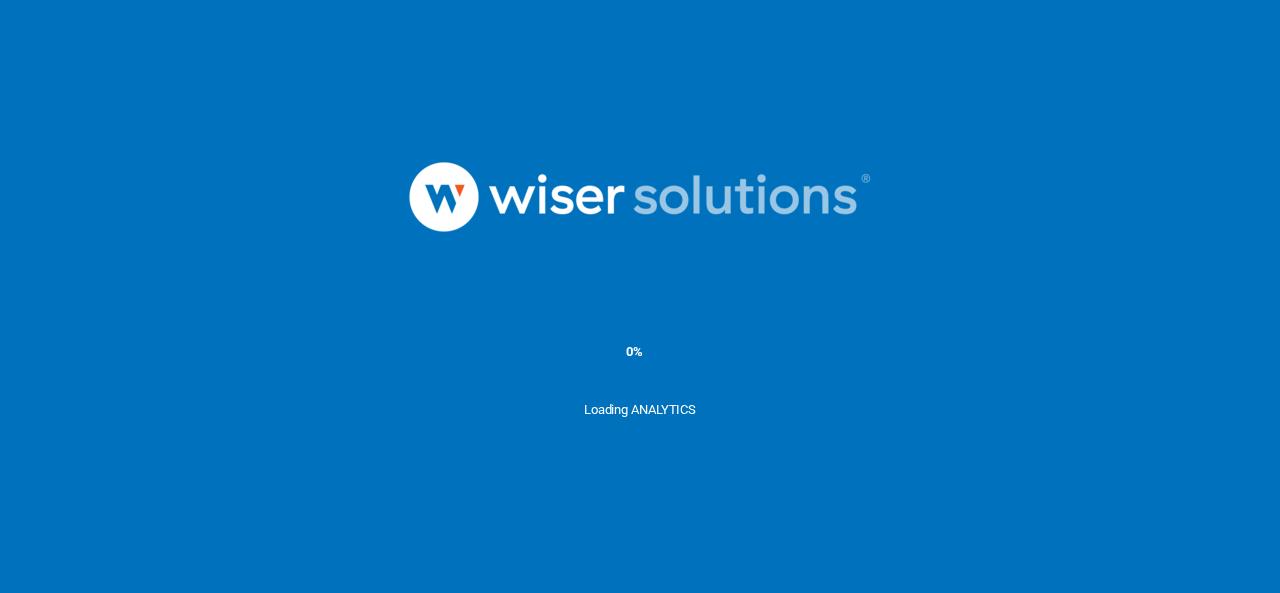 scroll, scrollTop: 0, scrollLeft: 0, axis: both 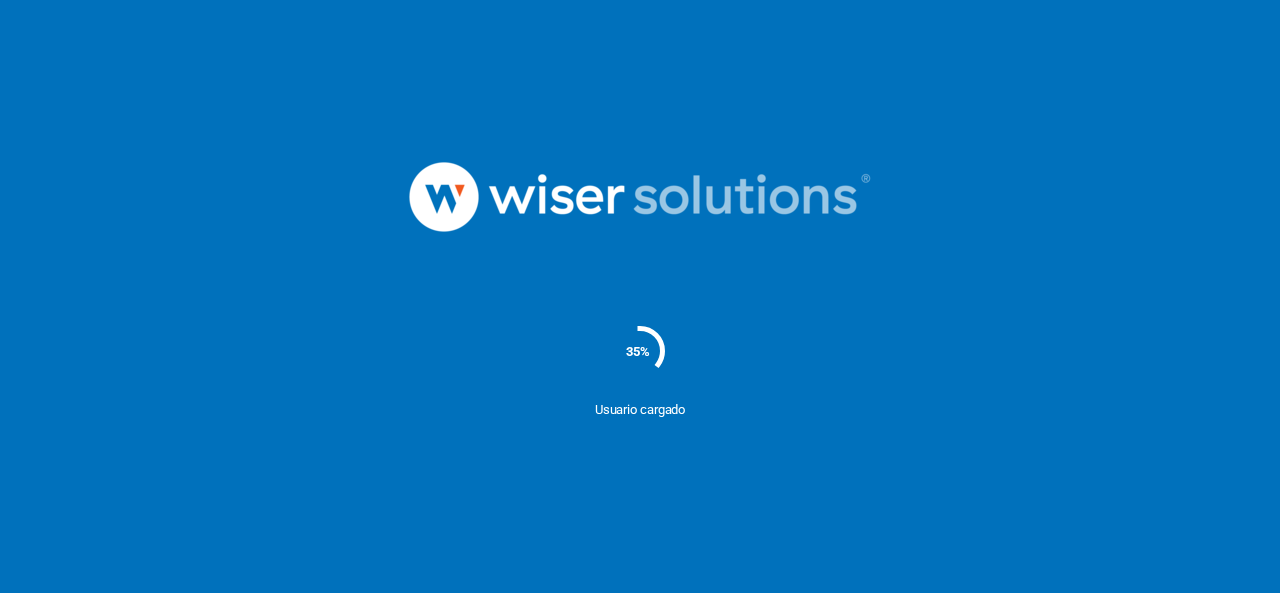 click at bounding box center (640, 197) 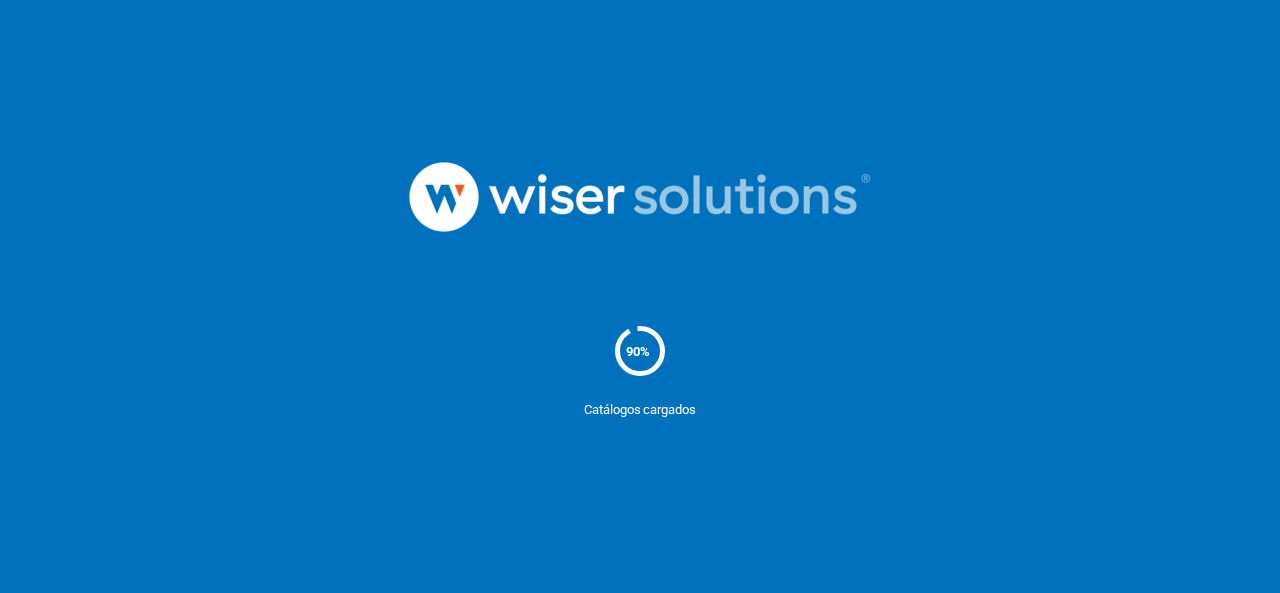 click on "Catálogos cargados" at bounding box center [640, 451] 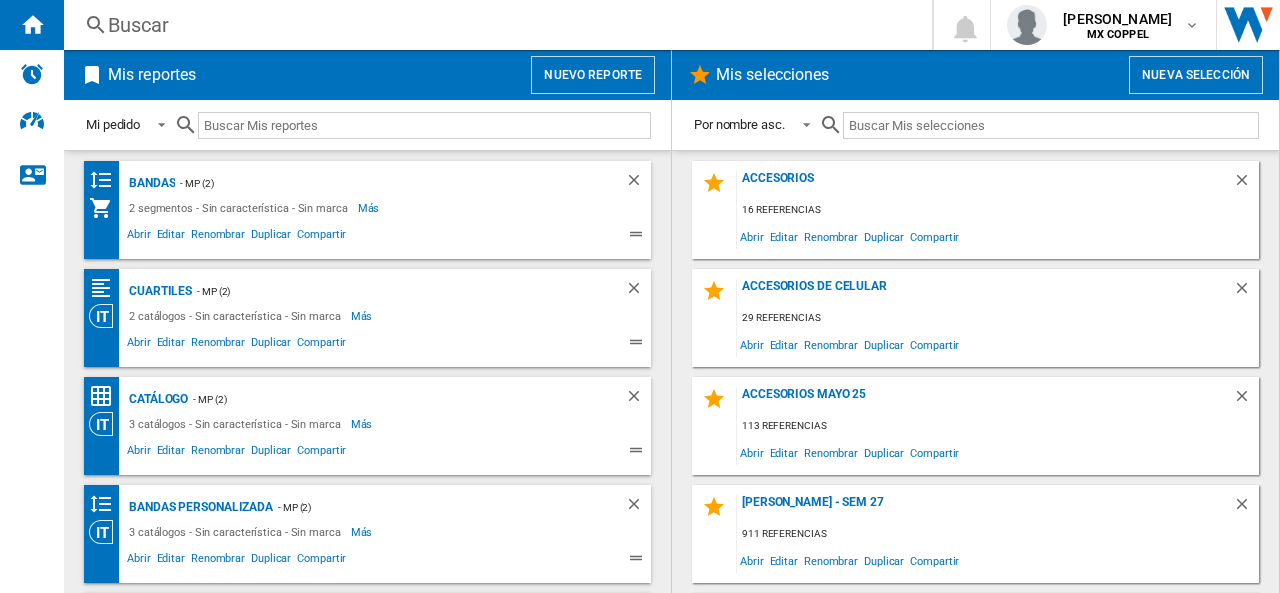 click on "Nuevo reporte" at bounding box center [593, 75] 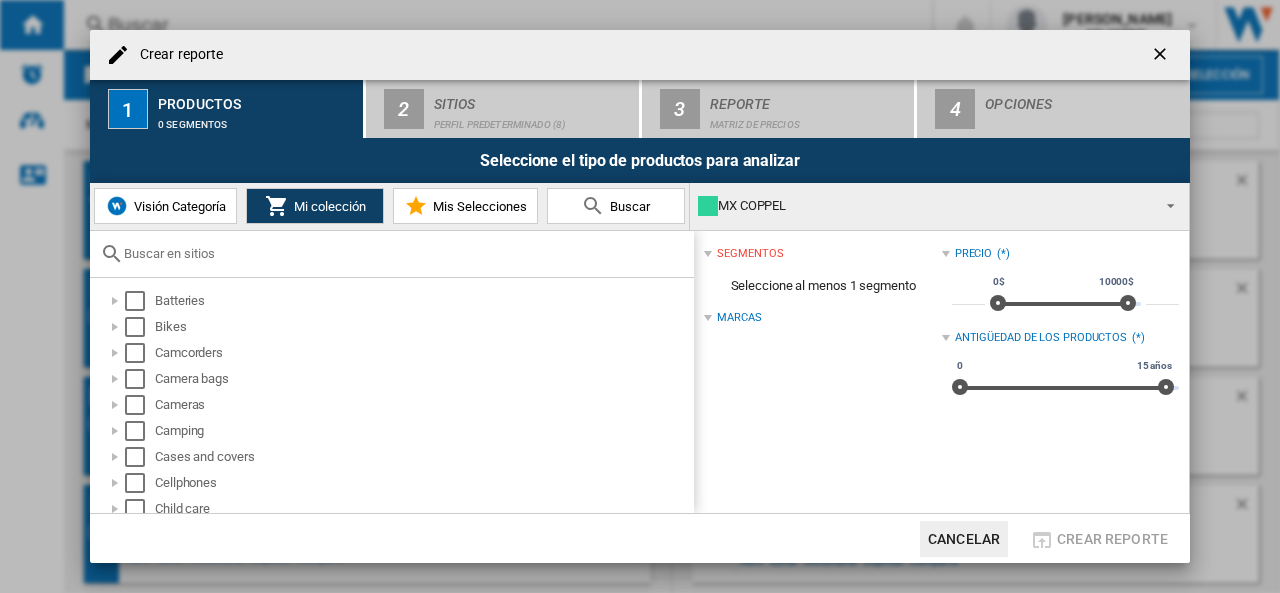 click on "Mis Selecciones" at bounding box center (465, 206) 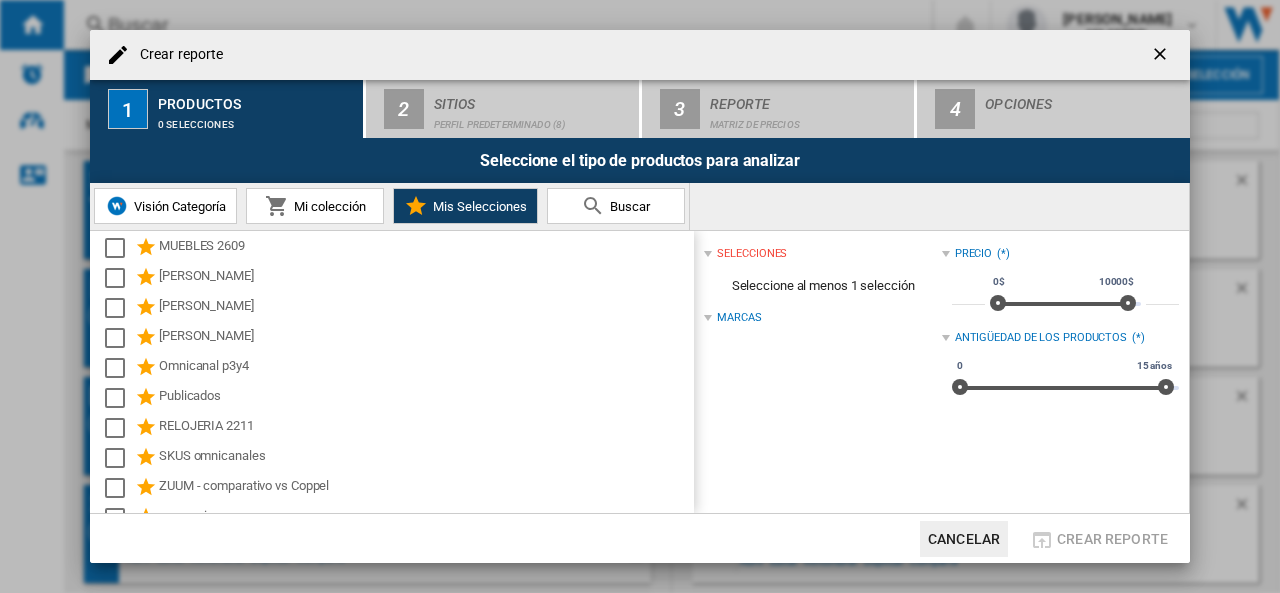 scroll, scrollTop: 896, scrollLeft: 0, axis: vertical 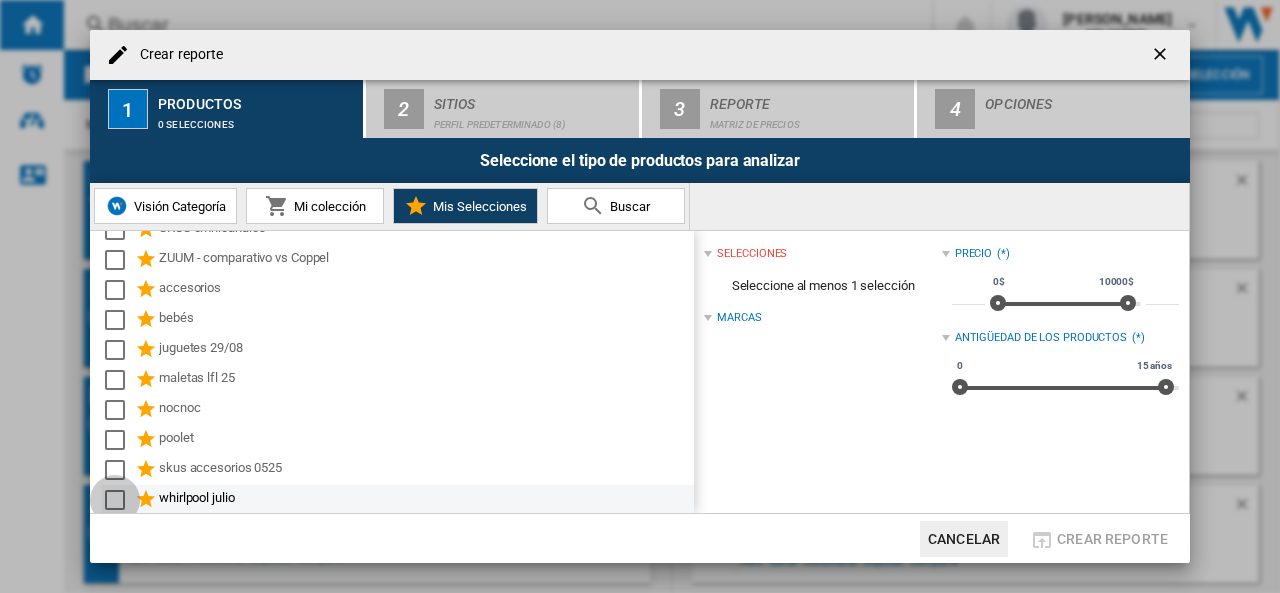 click at bounding box center (115, 500) 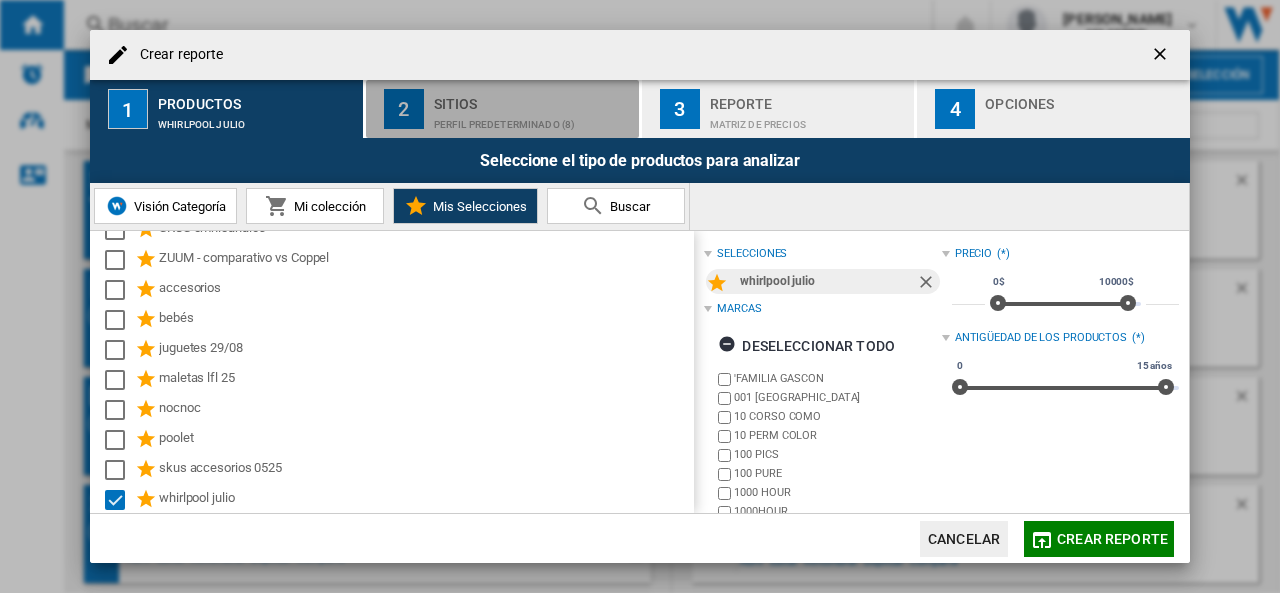 click on "Sitios" at bounding box center [532, 98] 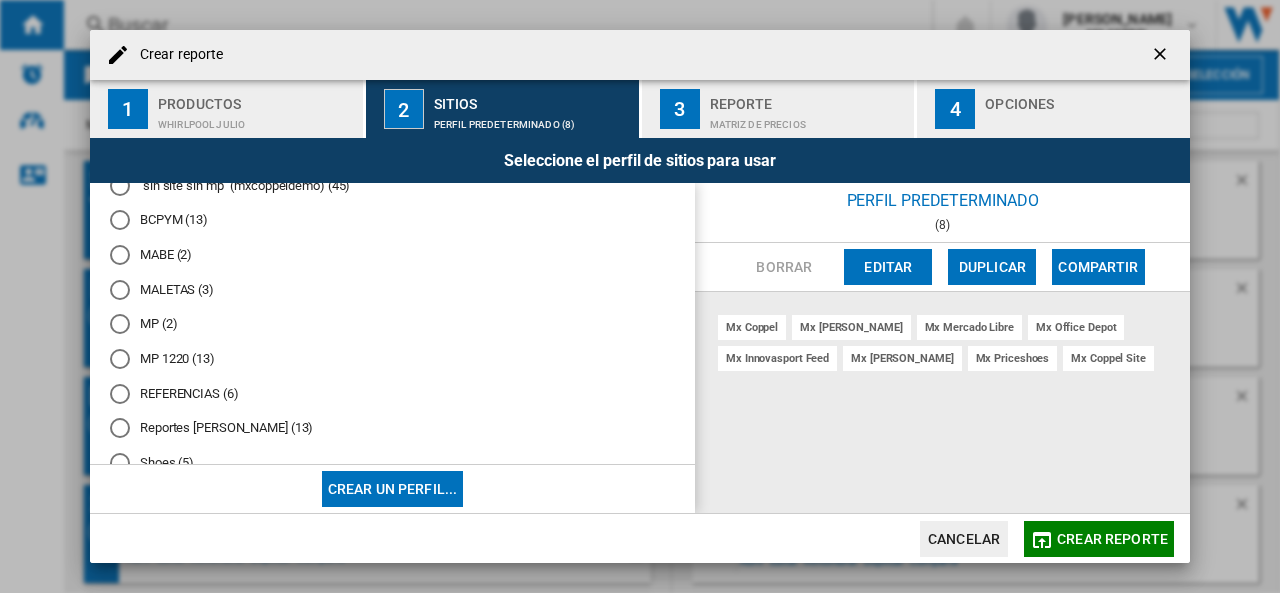 scroll, scrollTop: 64, scrollLeft: 0, axis: vertical 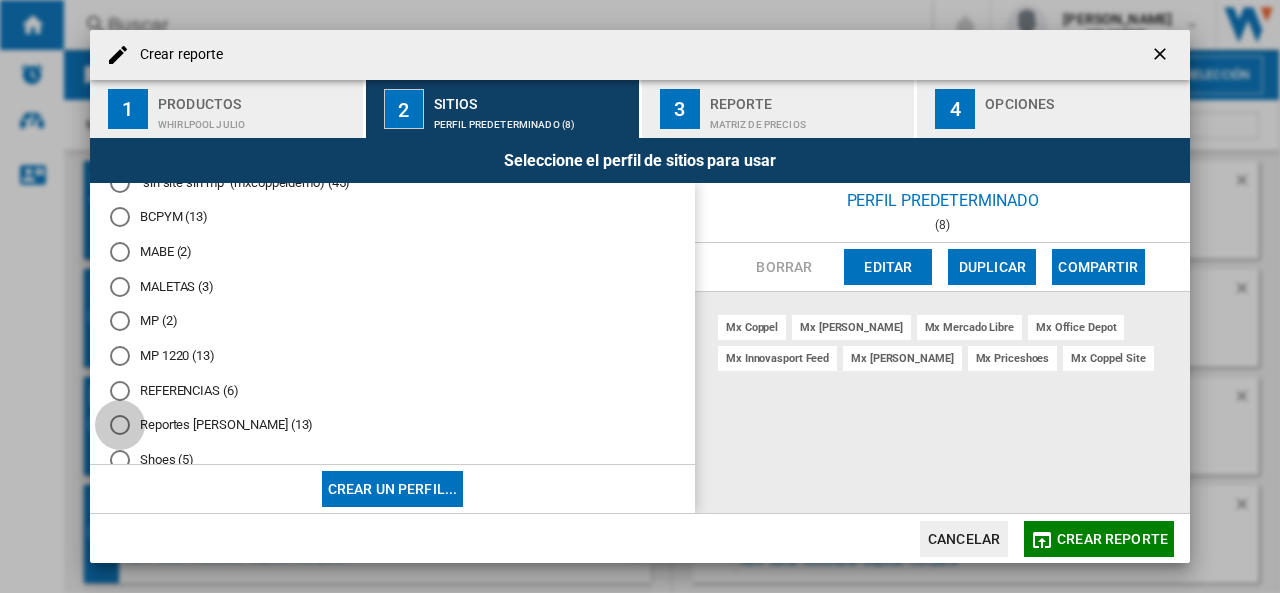 click at bounding box center (120, 425) 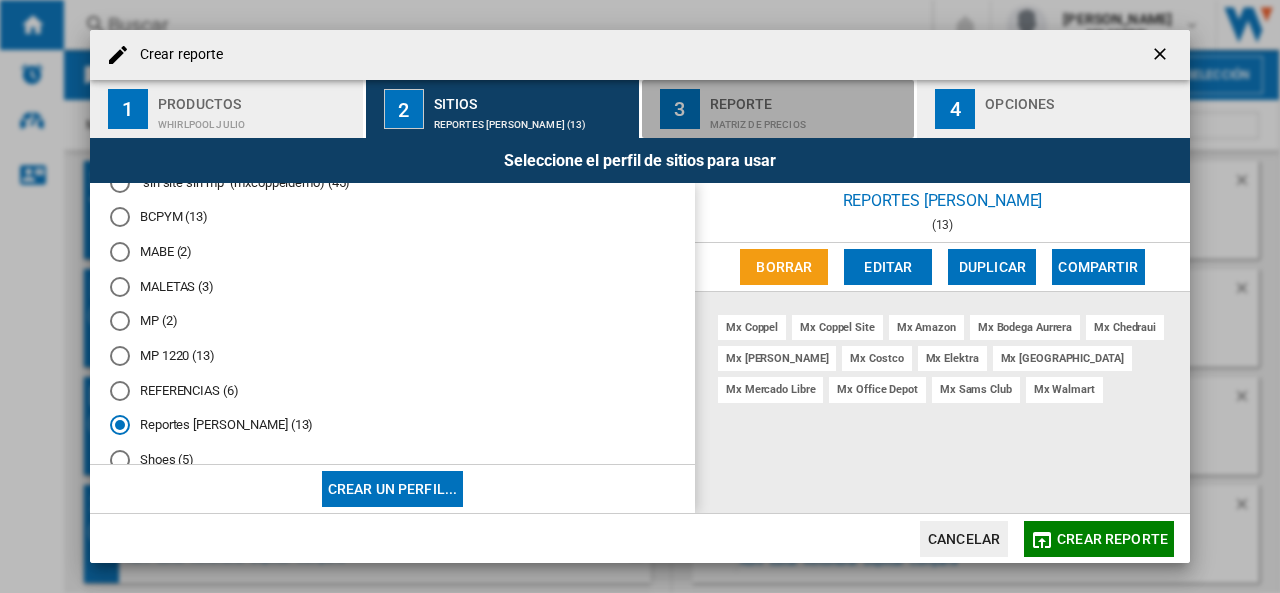 click on "Reporte" at bounding box center (808, 98) 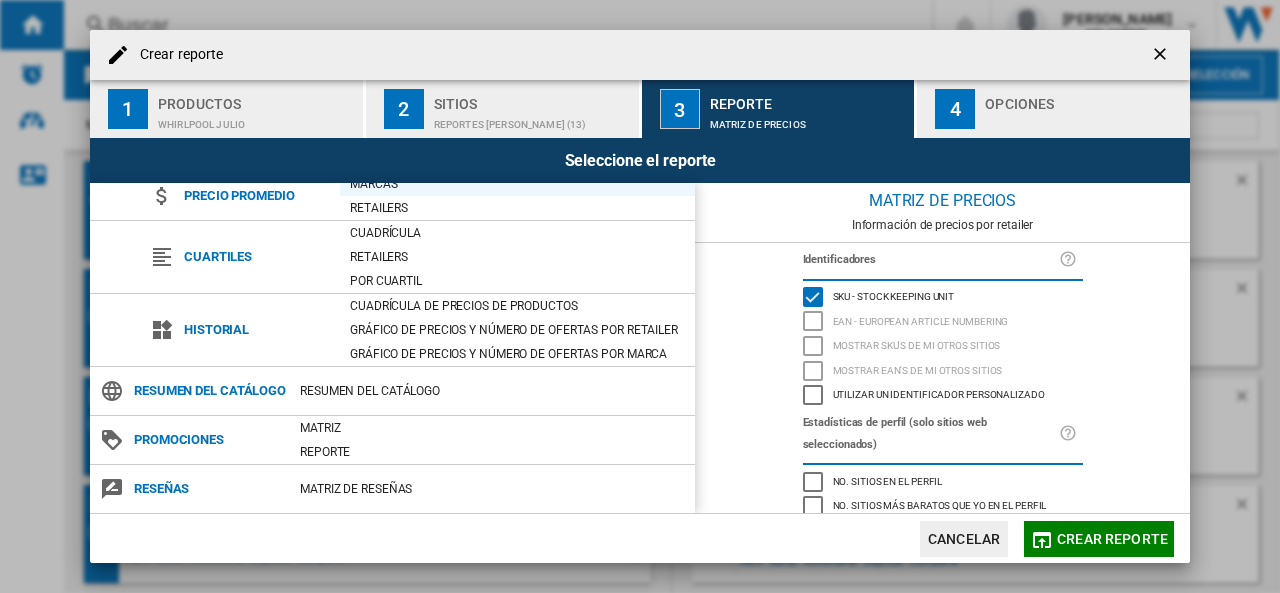 scroll, scrollTop: 232, scrollLeft: 0, axis: vertical 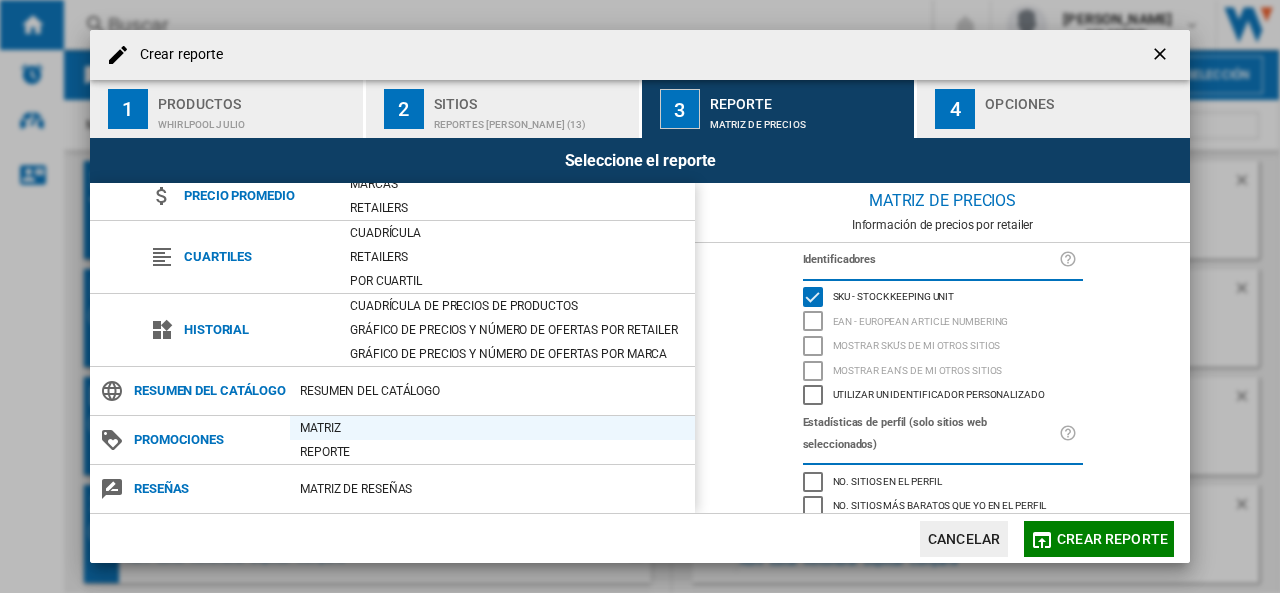 click on "Matriz" at bounding box center [492, 428] 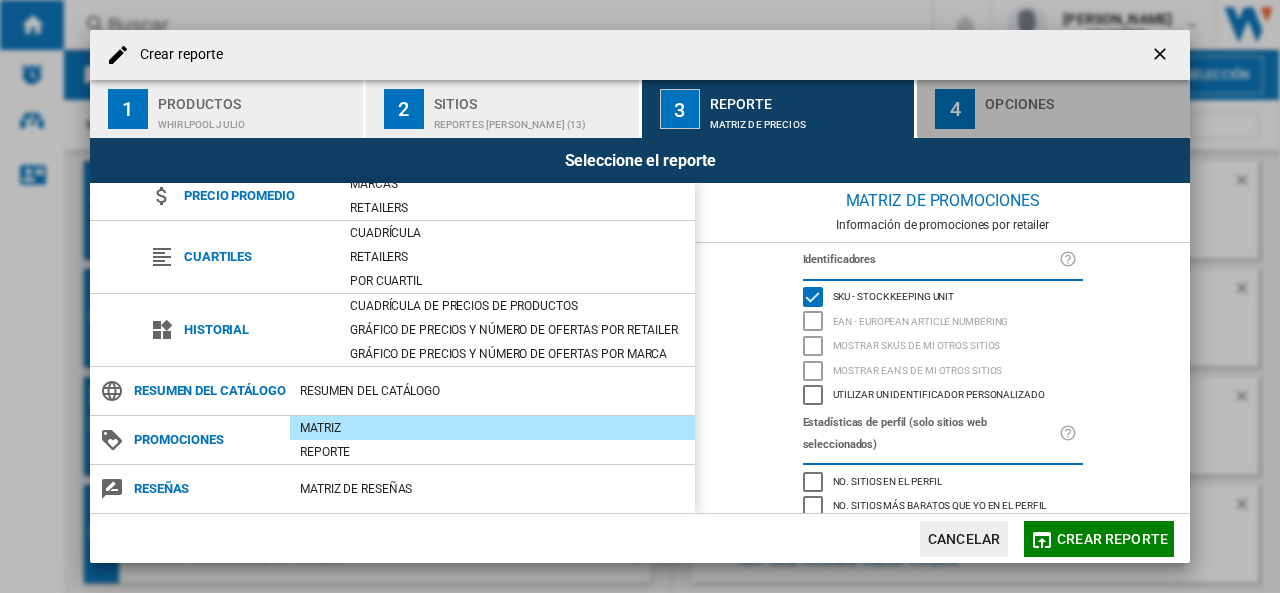 click on "4
Opciones" at bounding box center [1053, 109] 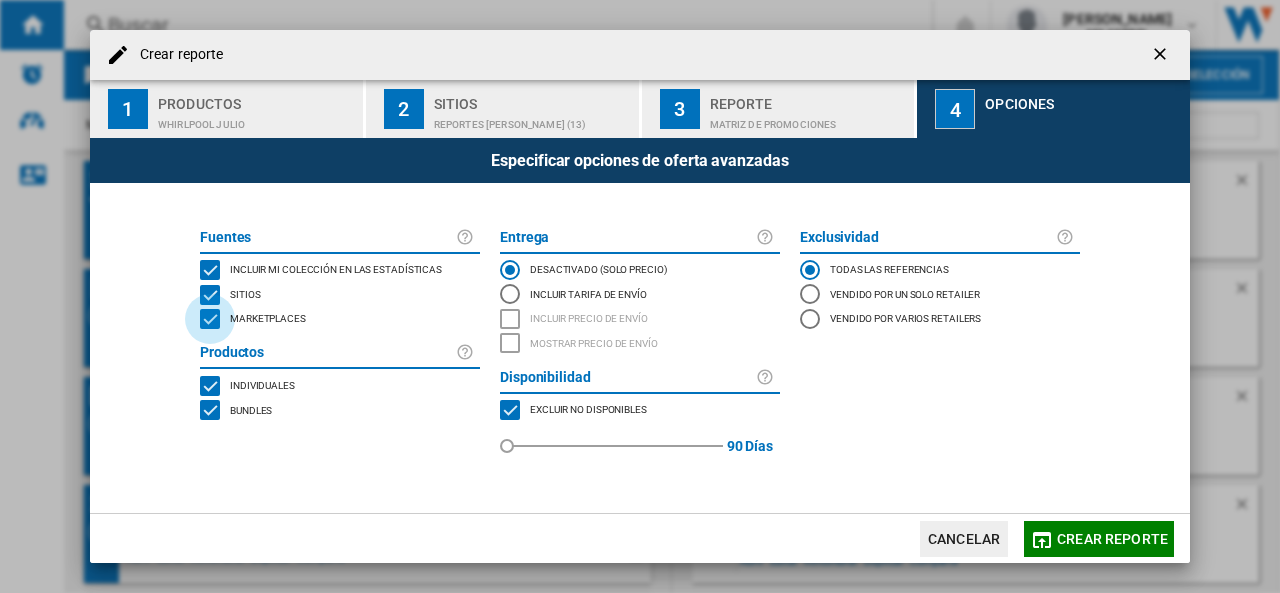 click 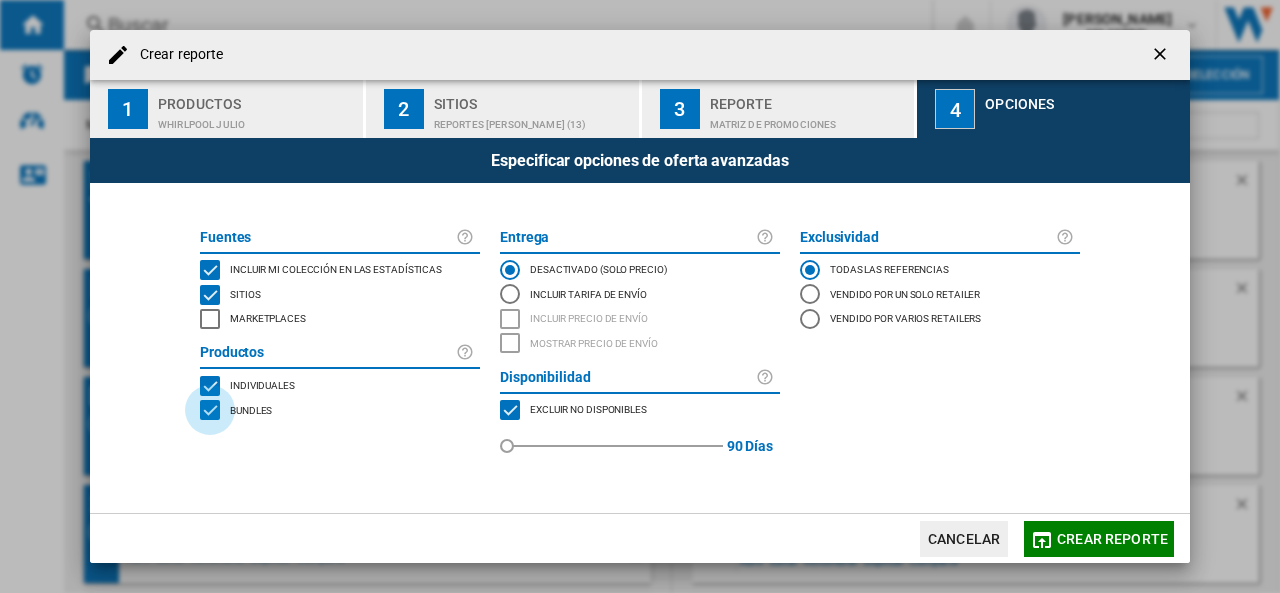 click 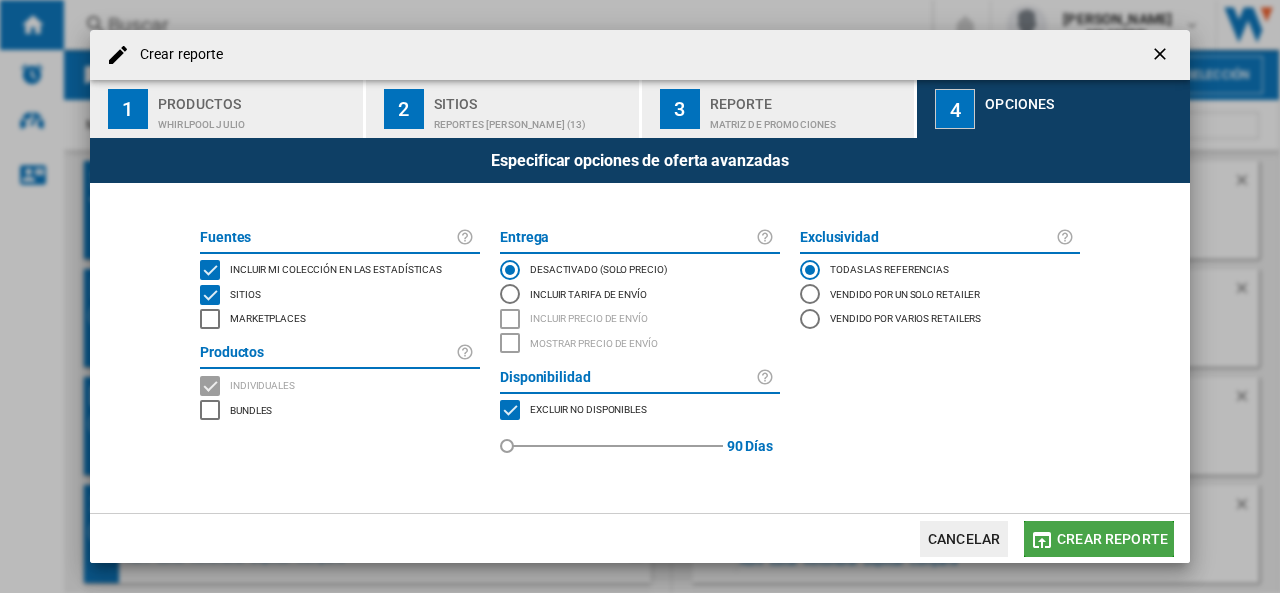 click on "Crear reporte" 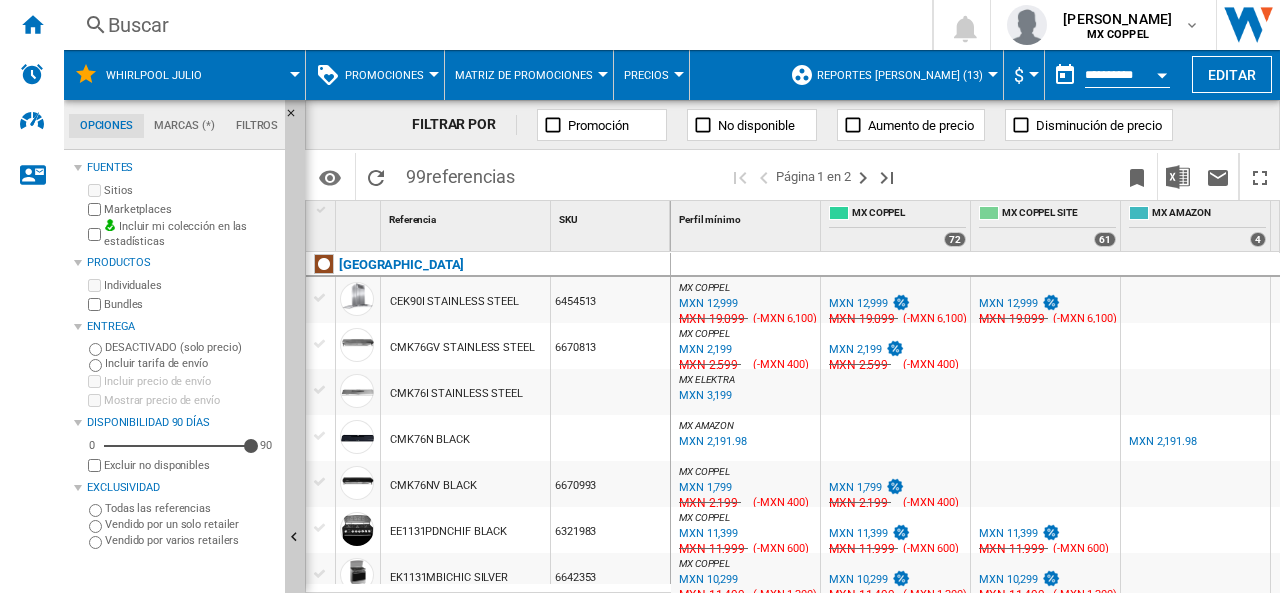 click at bounding box center [1162, 72] 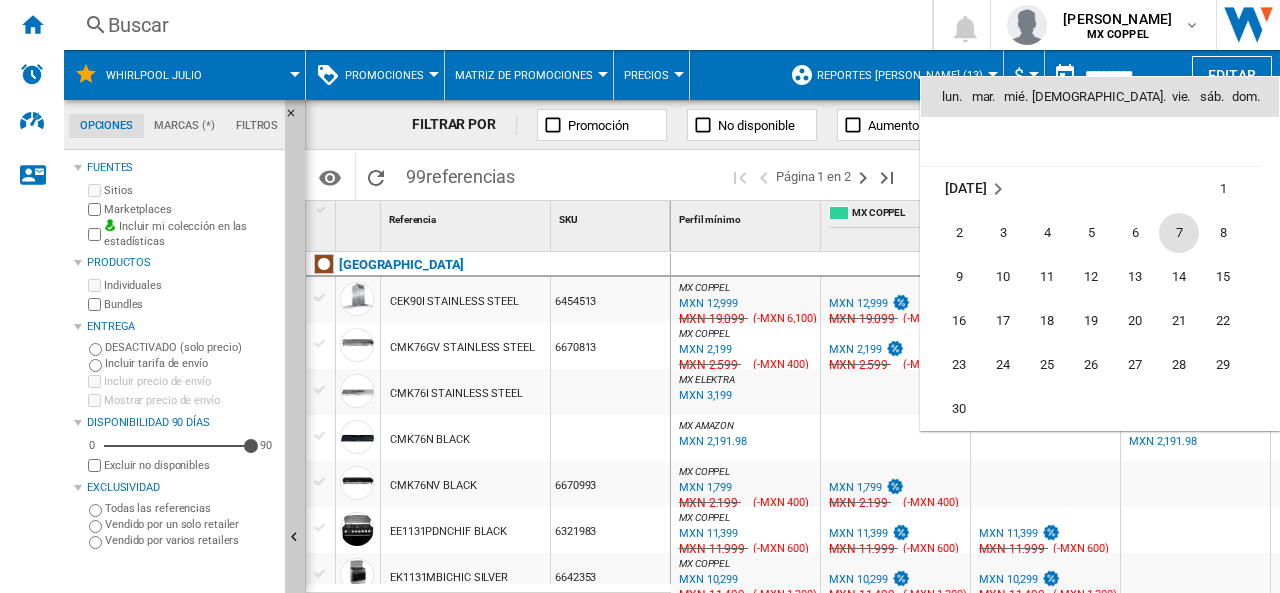 scroll, scrollTop: 9212, scrollLeft: 0, axis: vertical 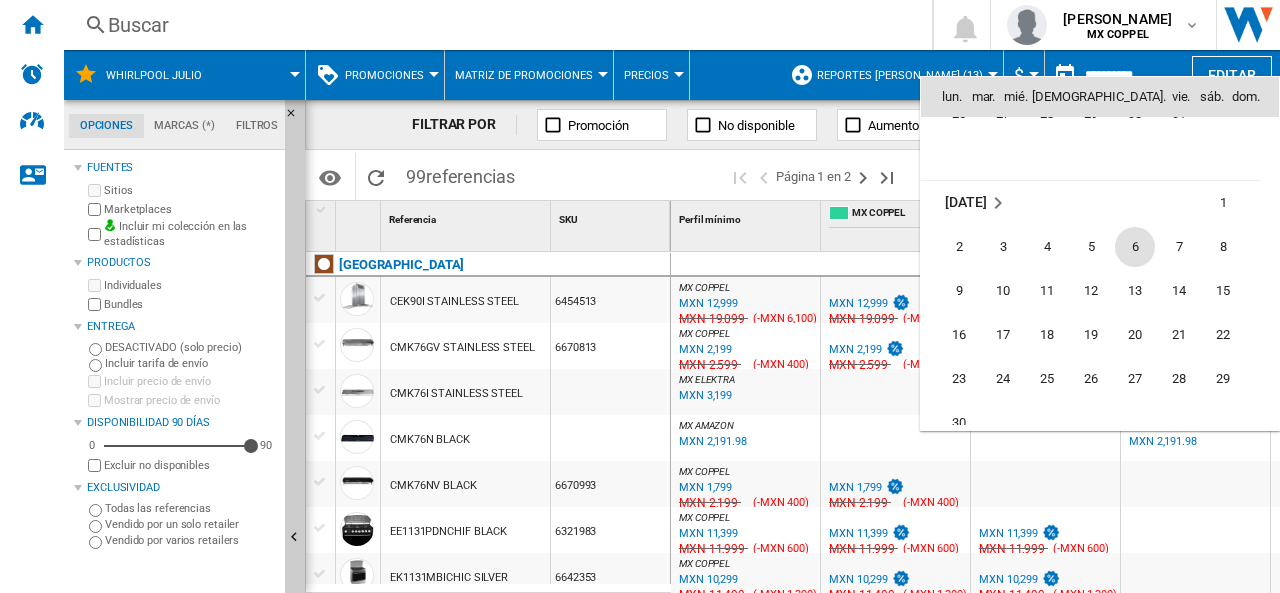 click on "6" at bounding box center [1135, 247] 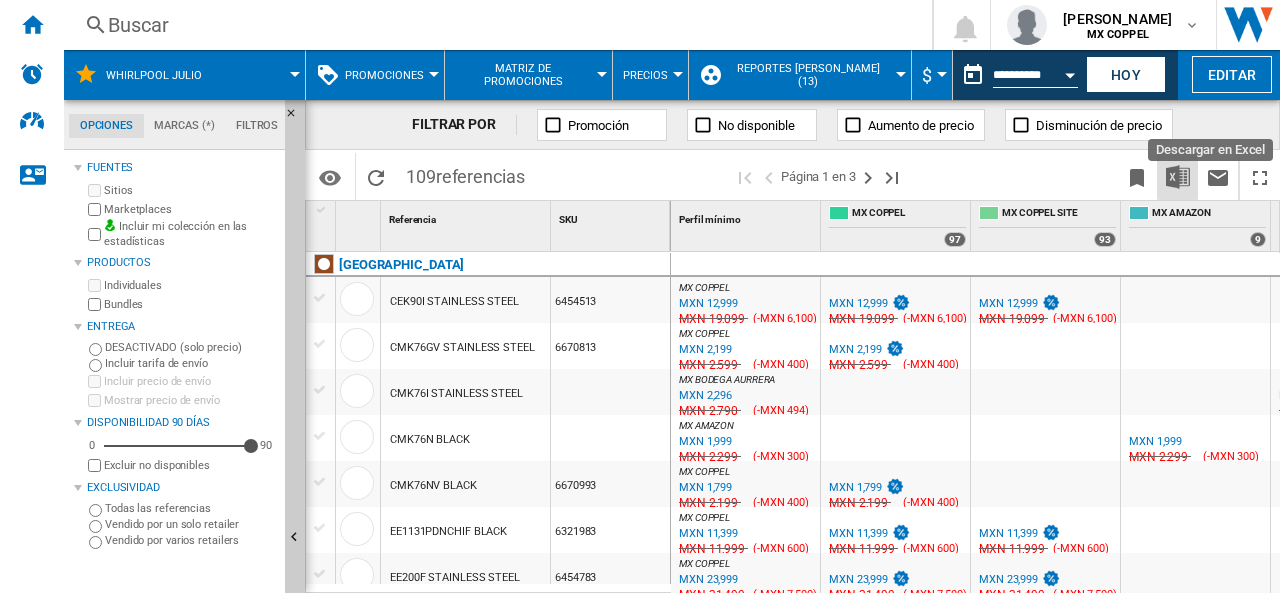 click at bounding box center (1178, 177) 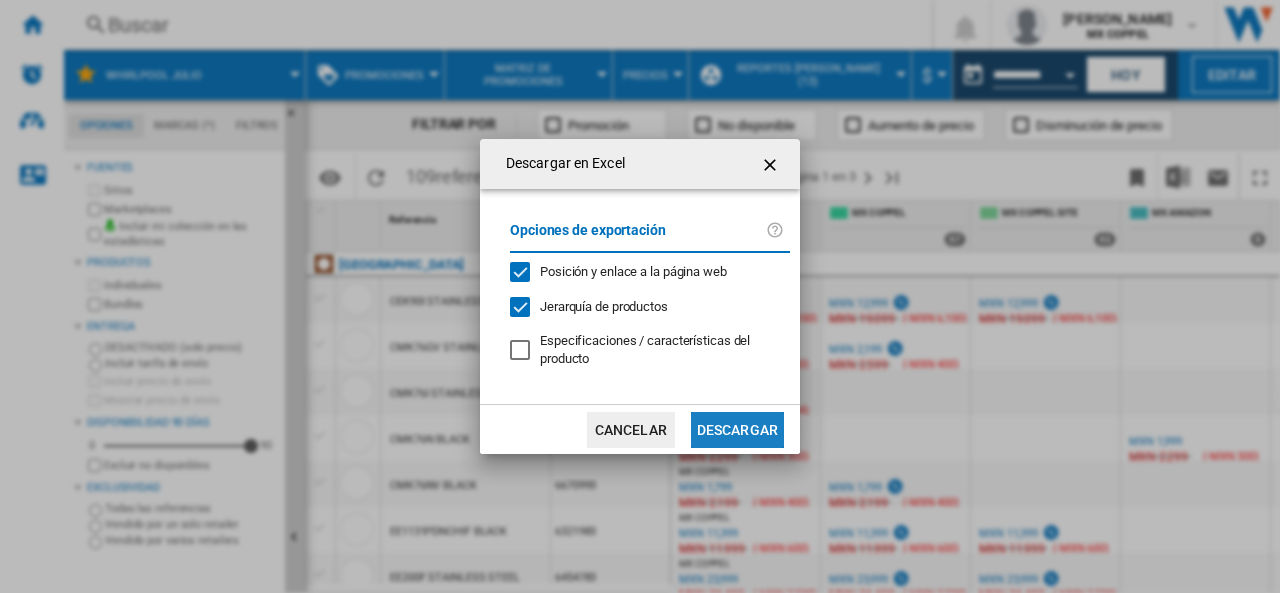 click on "Descargar" 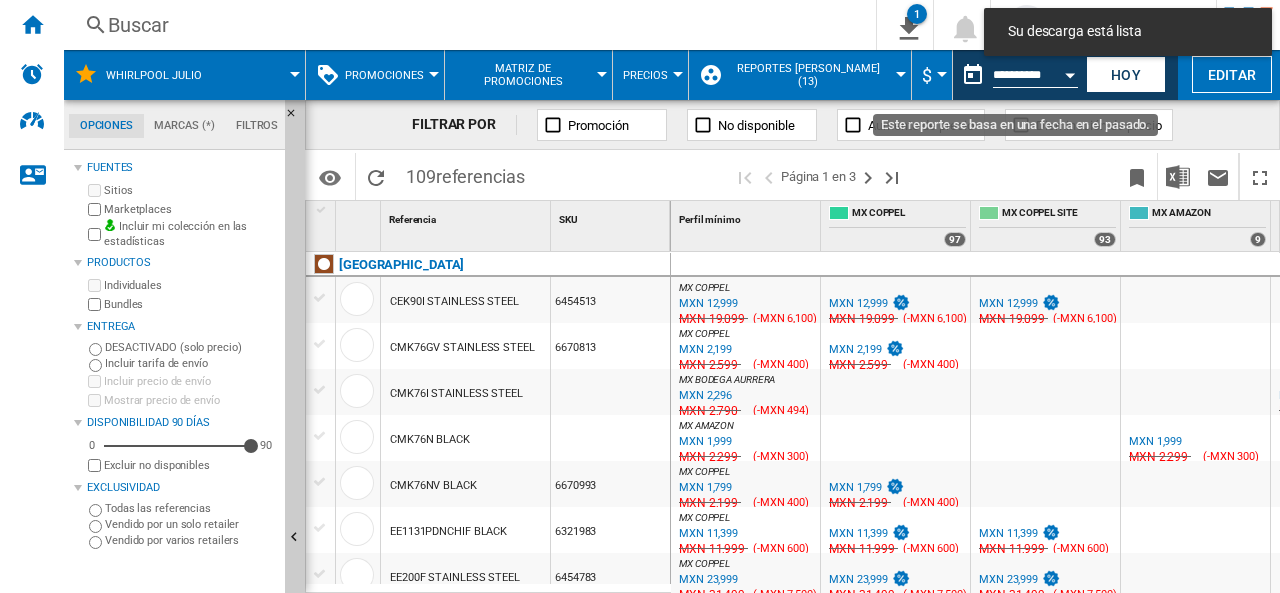 click at bounding box center (1070, 72) 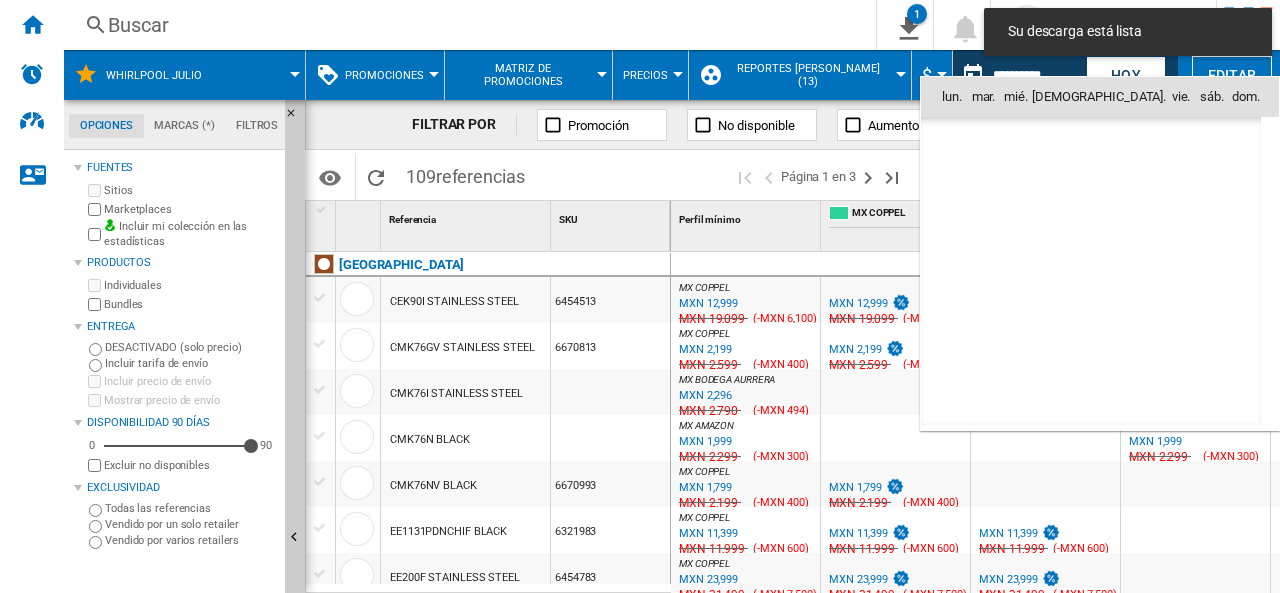 scroll, scrollTop: 9275, scrollLeft: 0, axis: vertical 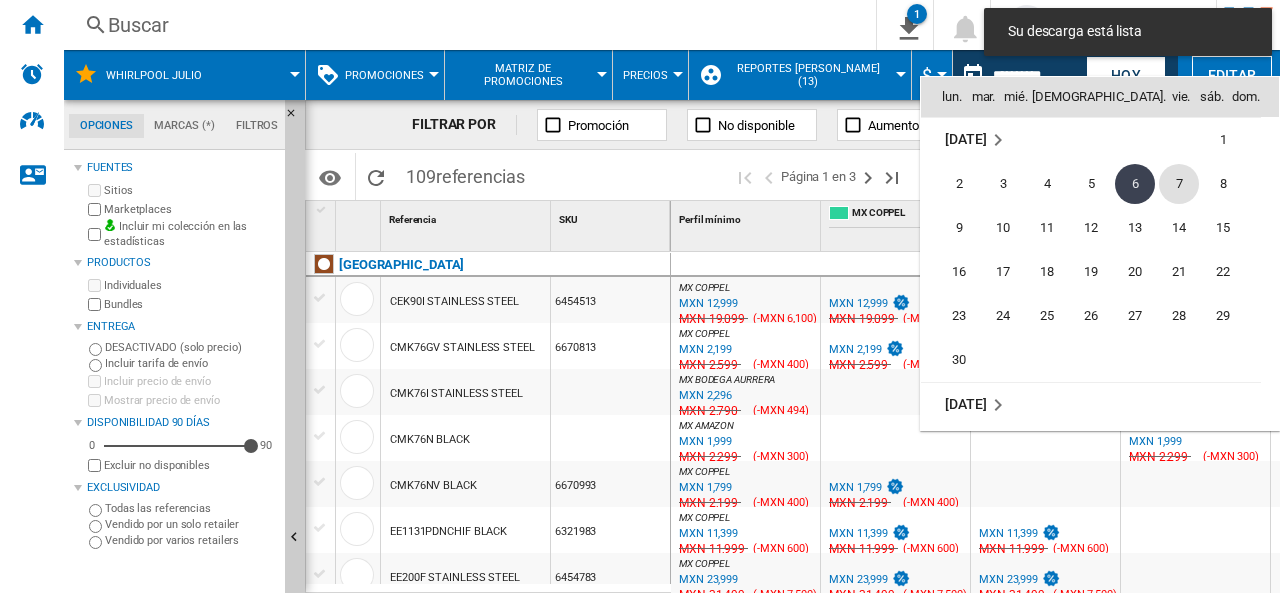 click on "7" at bounding box center [1179, 184] 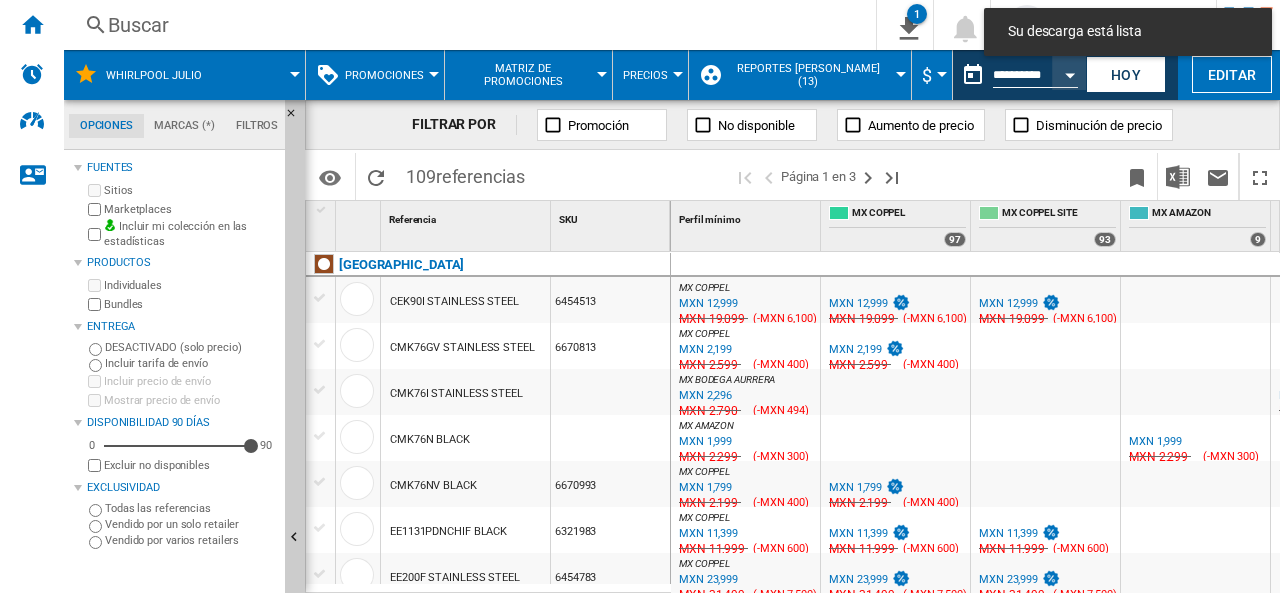 type on "**********" 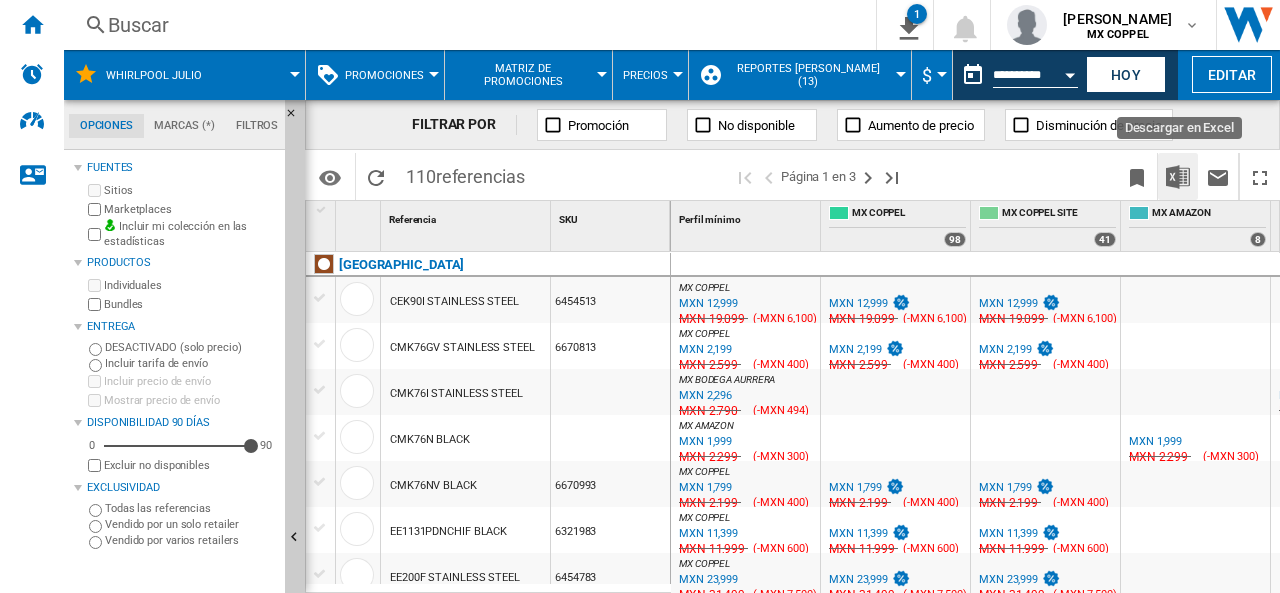 click at bounding box center (1178, 177) 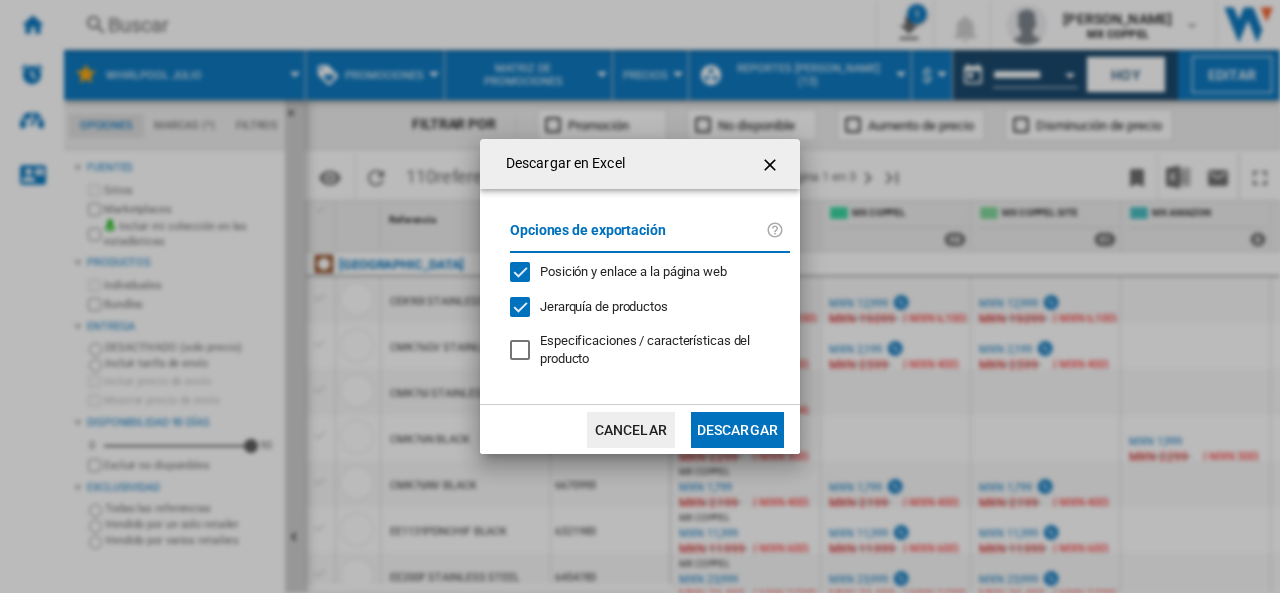 click on "Descargar" 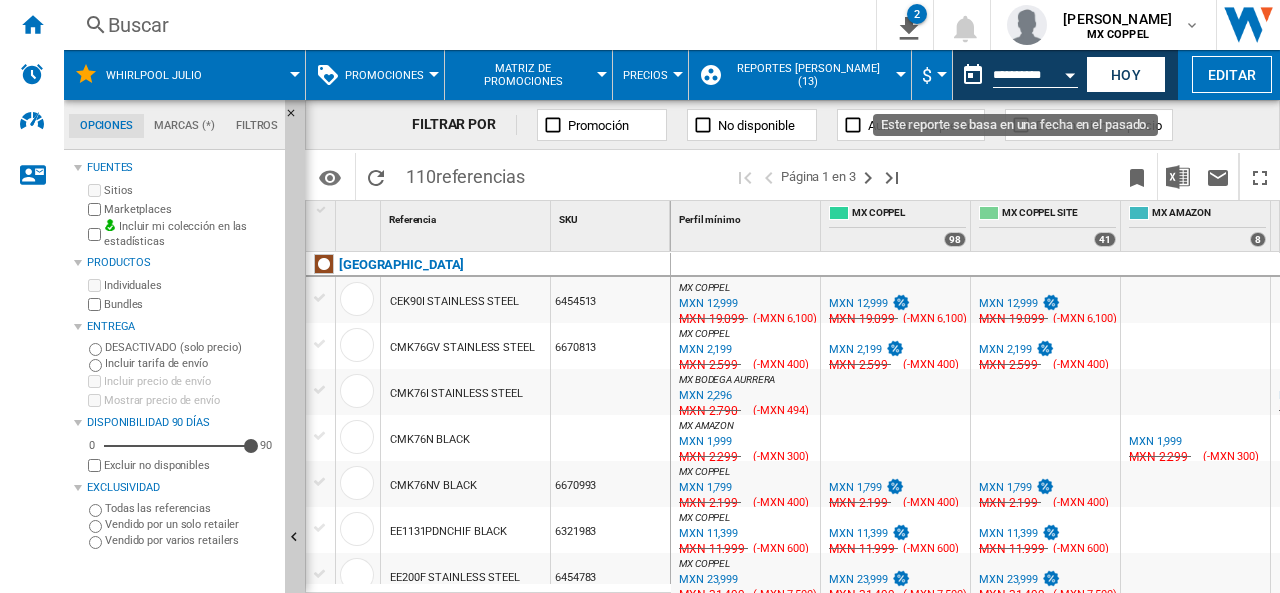 click at bounding box center (1070, 72) 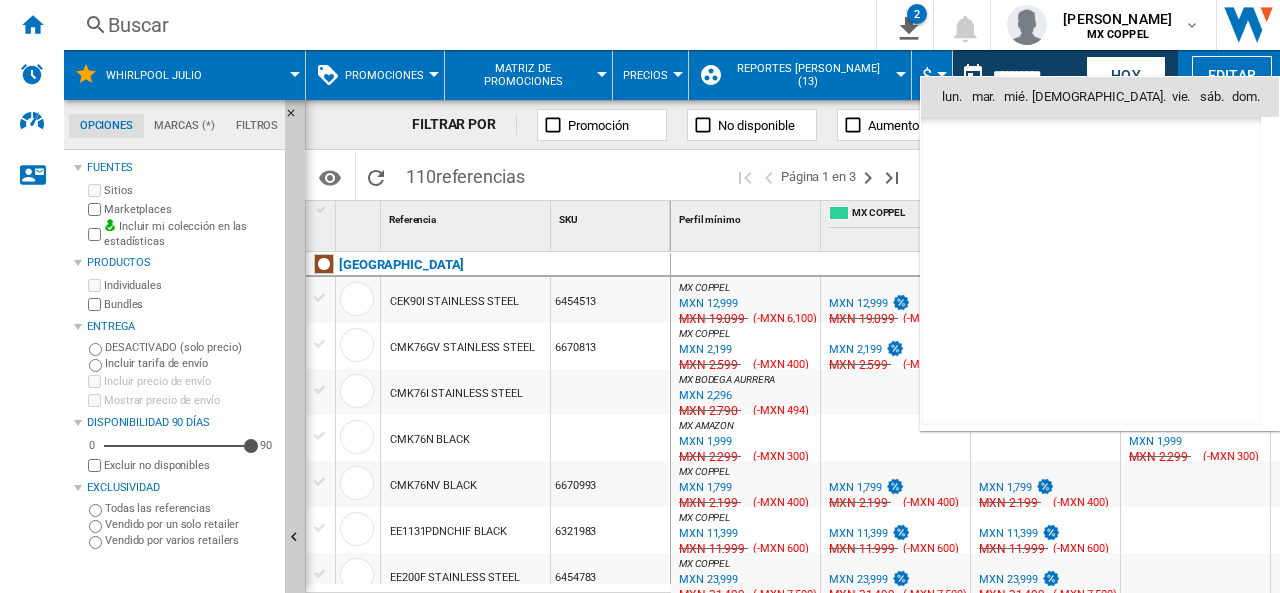 scroll, scrollTop: 9275, scrollLeft: 0, axis: vertical 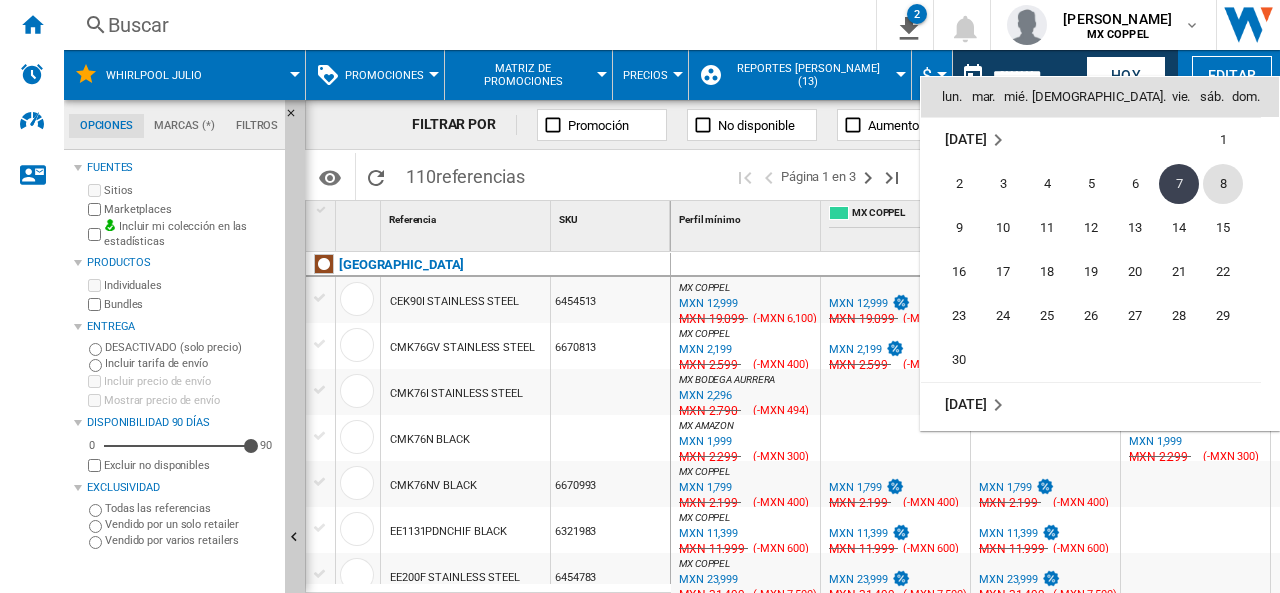 click on "8" at bounding box center (1223, 184) 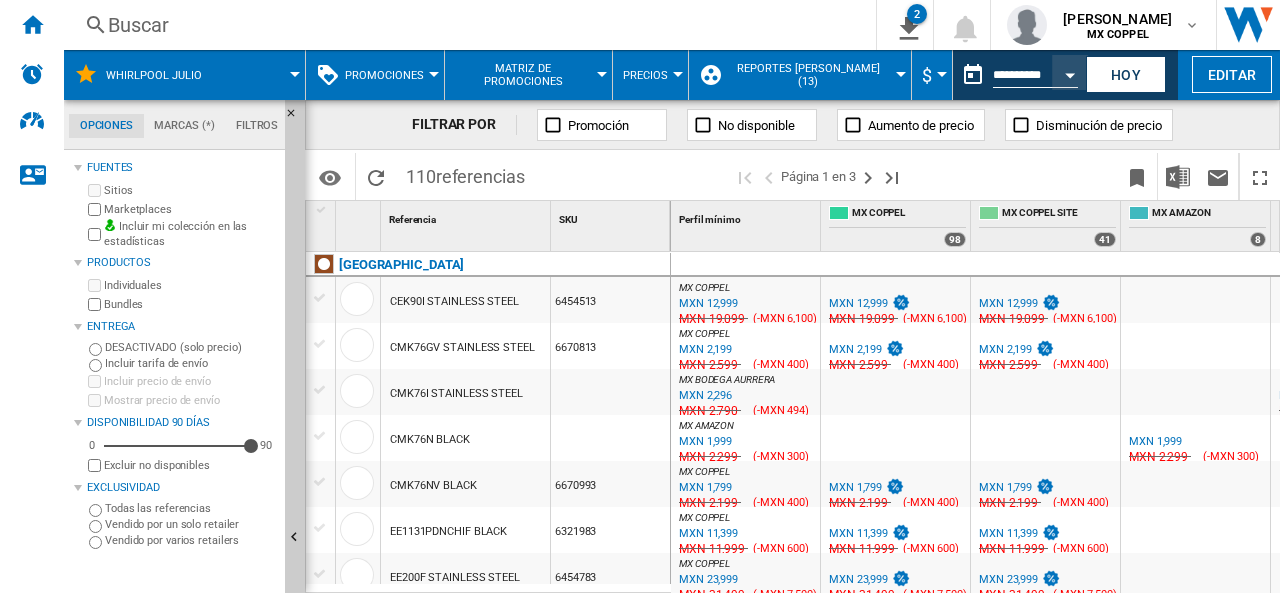 type on "**********" 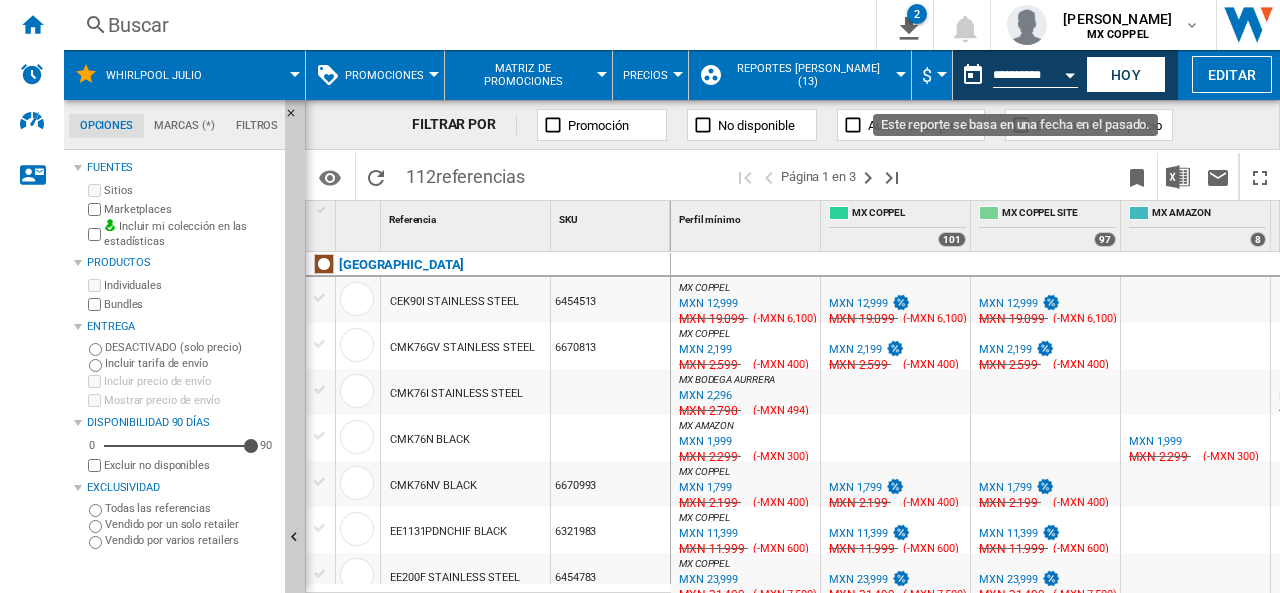 click at bounding box center (1070, 72) 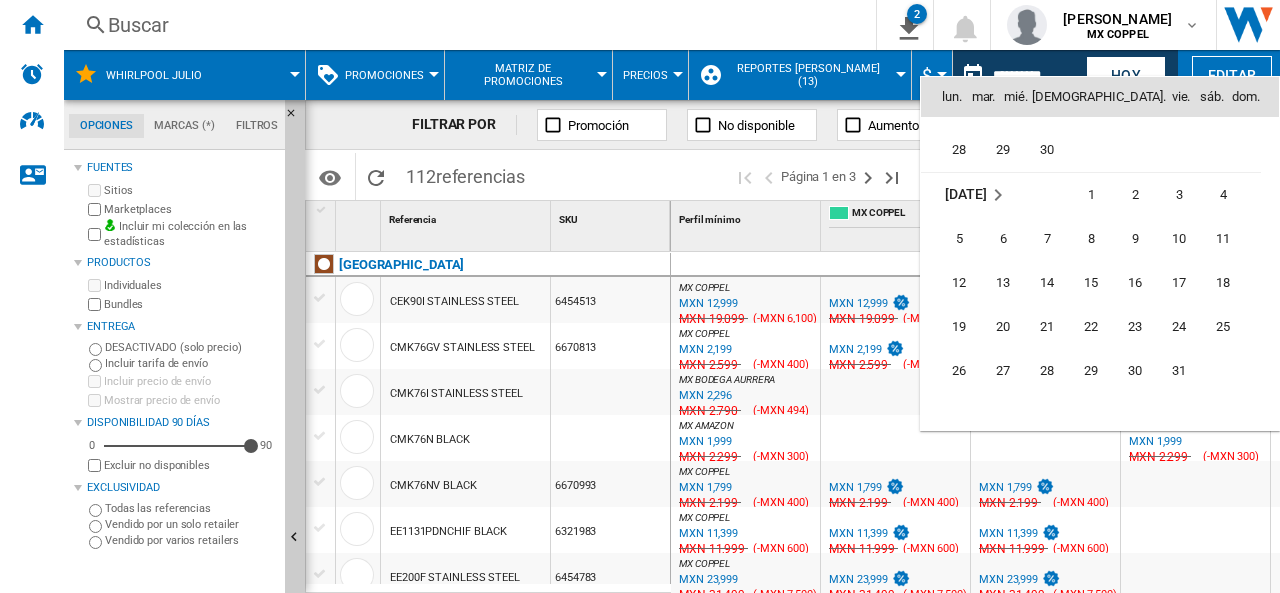 scroll, scrollTop: 8899, scrollLeft: 0, axis: vertical 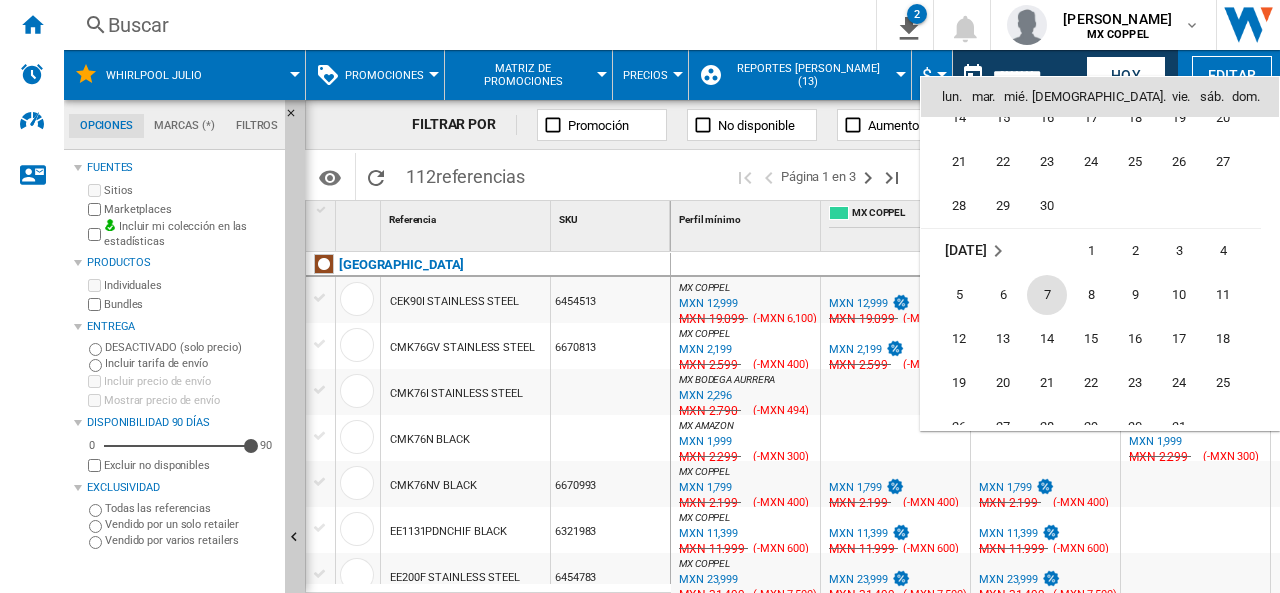 click on "7" at bounding box center (1047, 295) 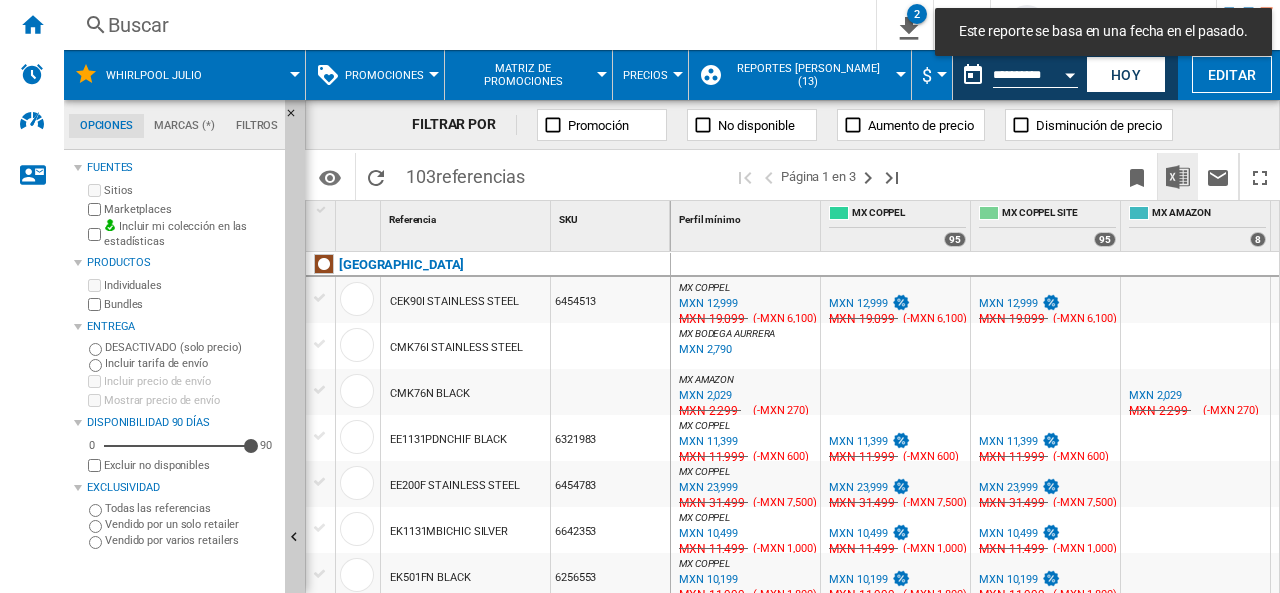 click at bounding box center (1018, 176) 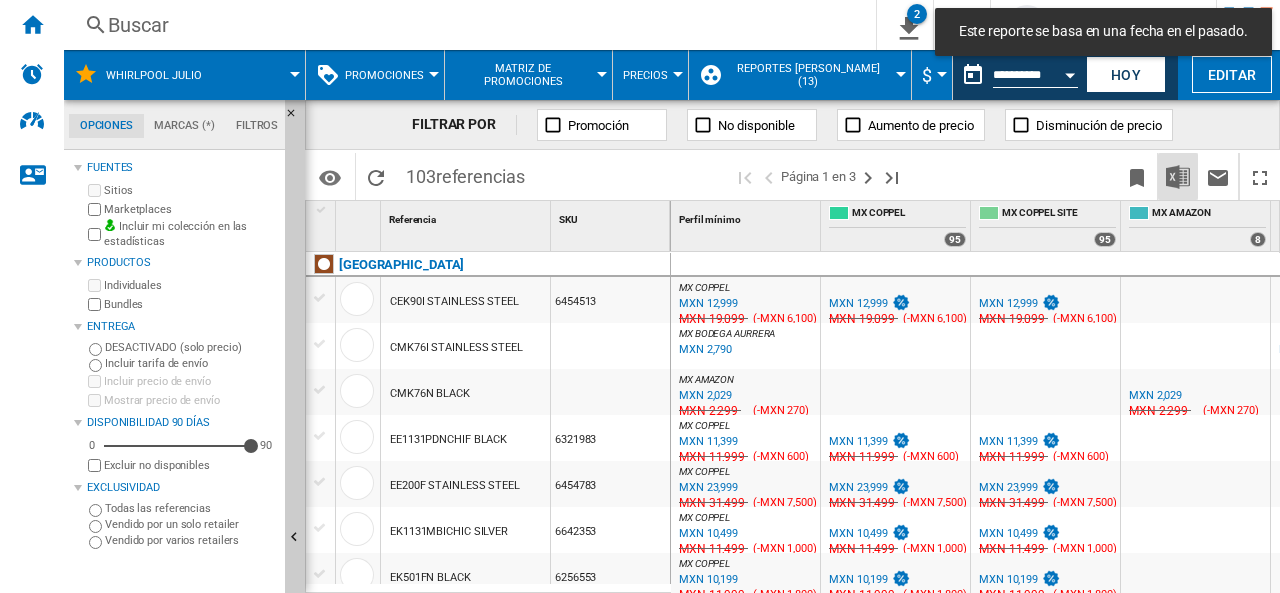 click at bounding box center [1178, 177] 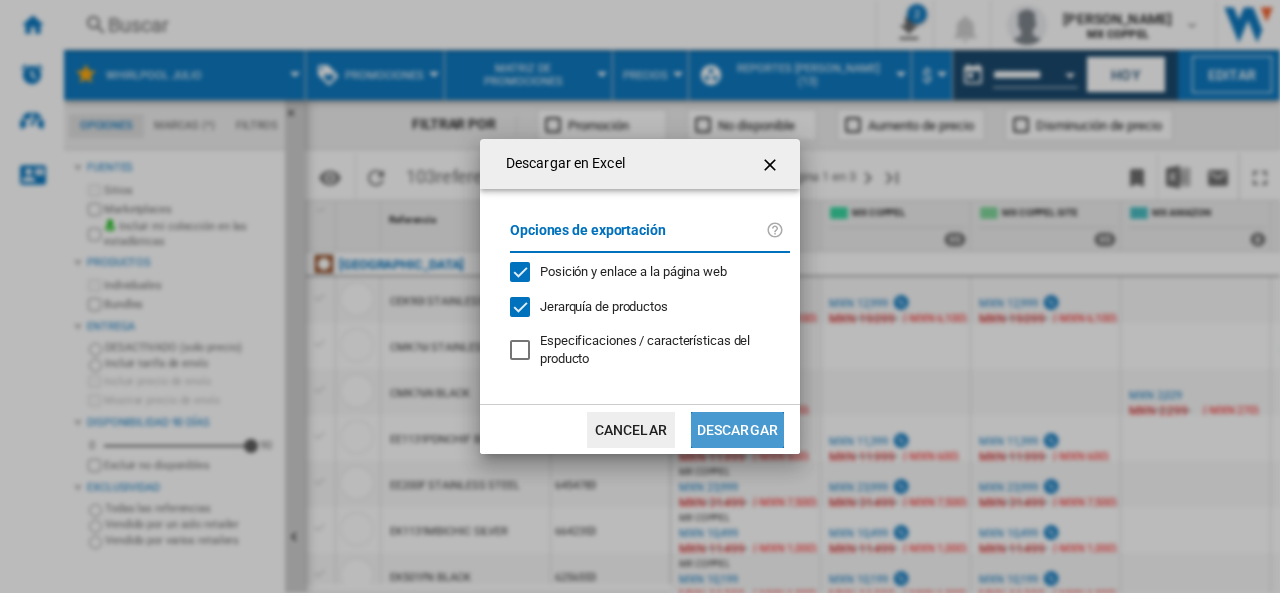 click on "Descargar" 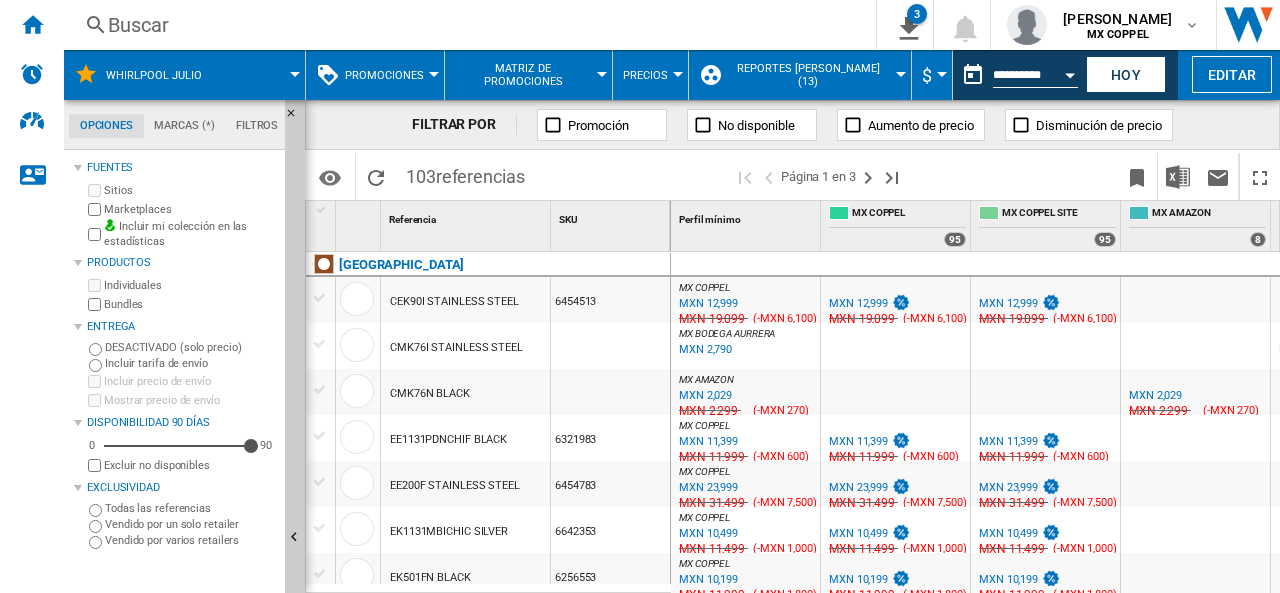 click at bounding box center [1018, 176] 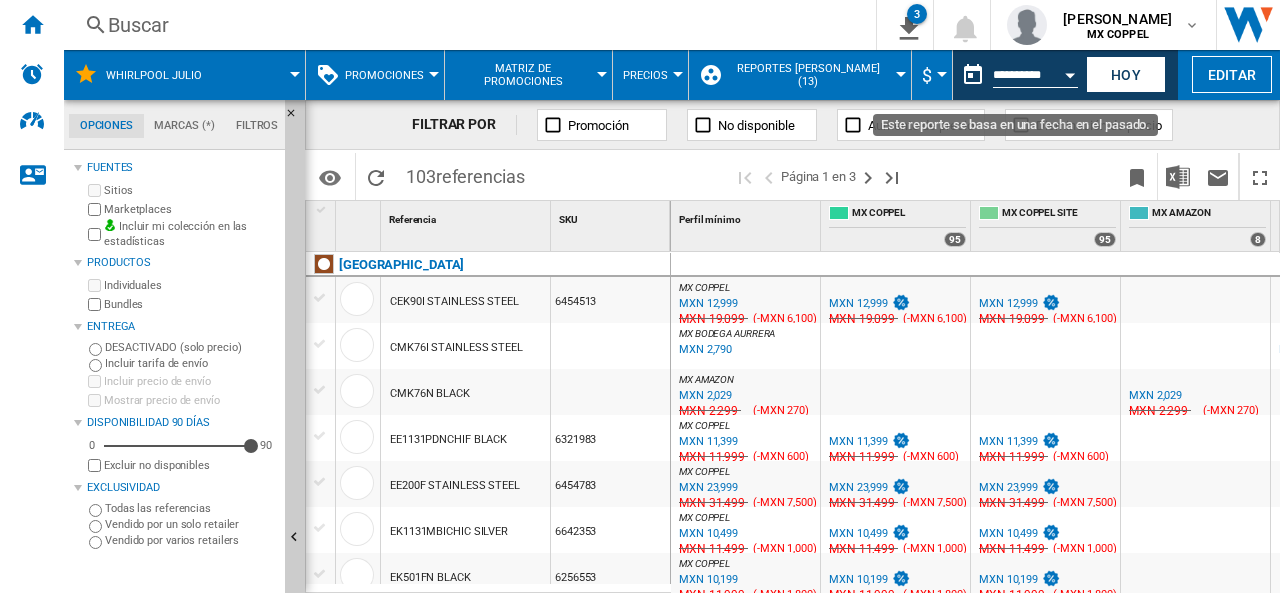 click at bounding box center [1070, 72] 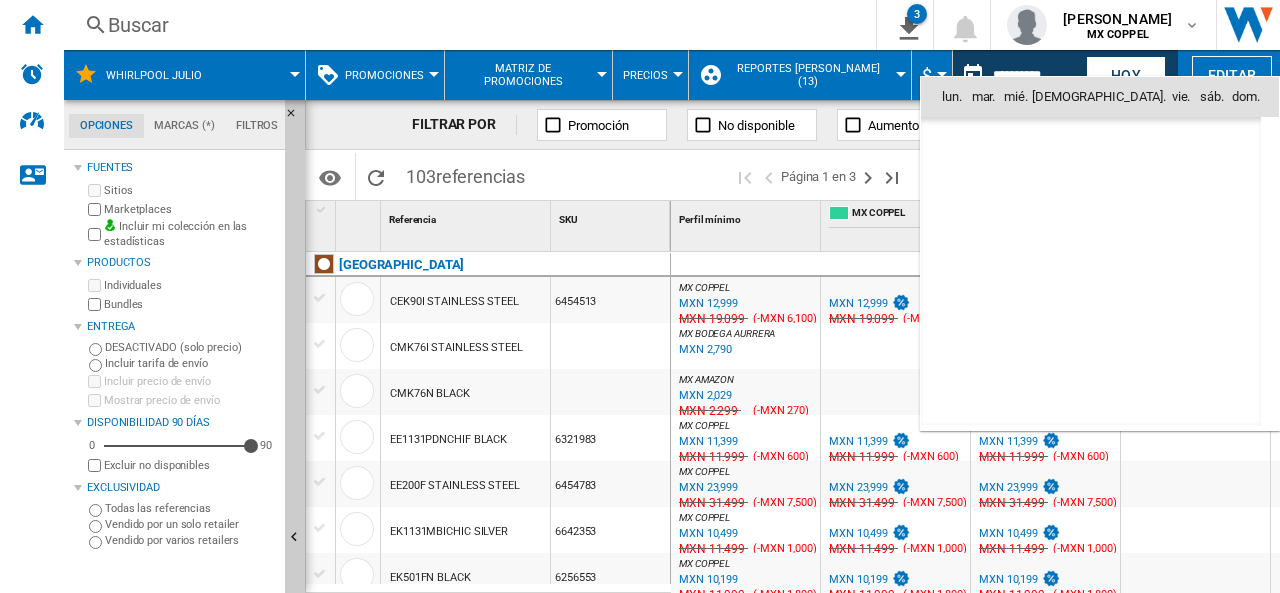scroll, scrollTop: 9010, scrollLeft: 0, axis: vertical 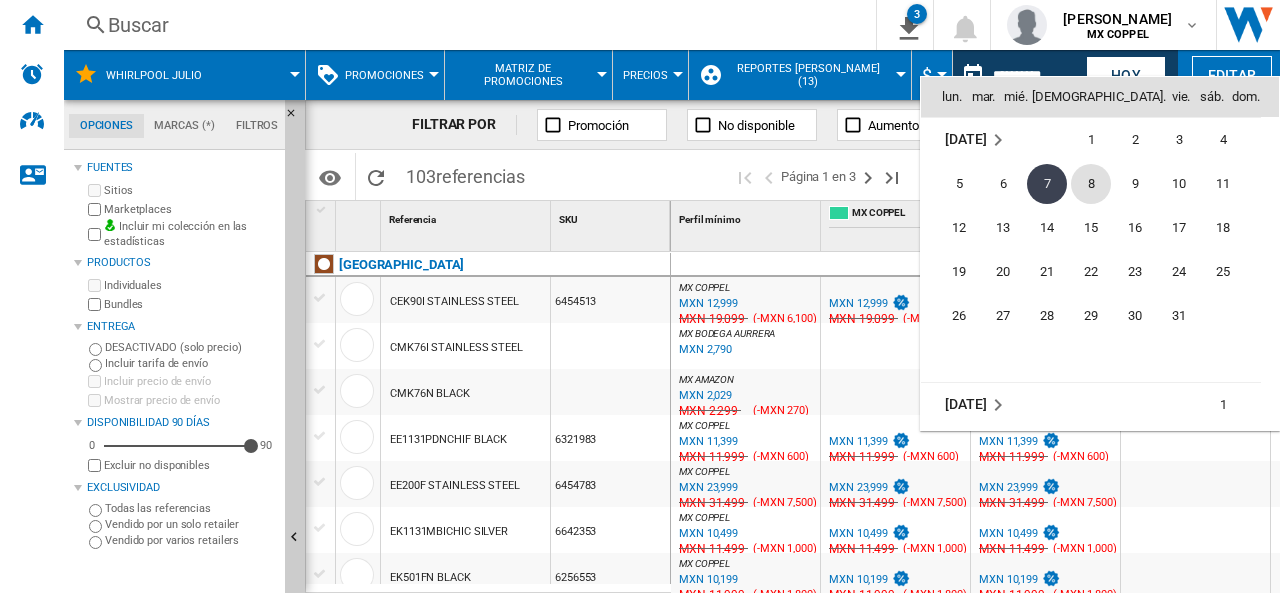 click on "8" at bounding box center [1091, 184] 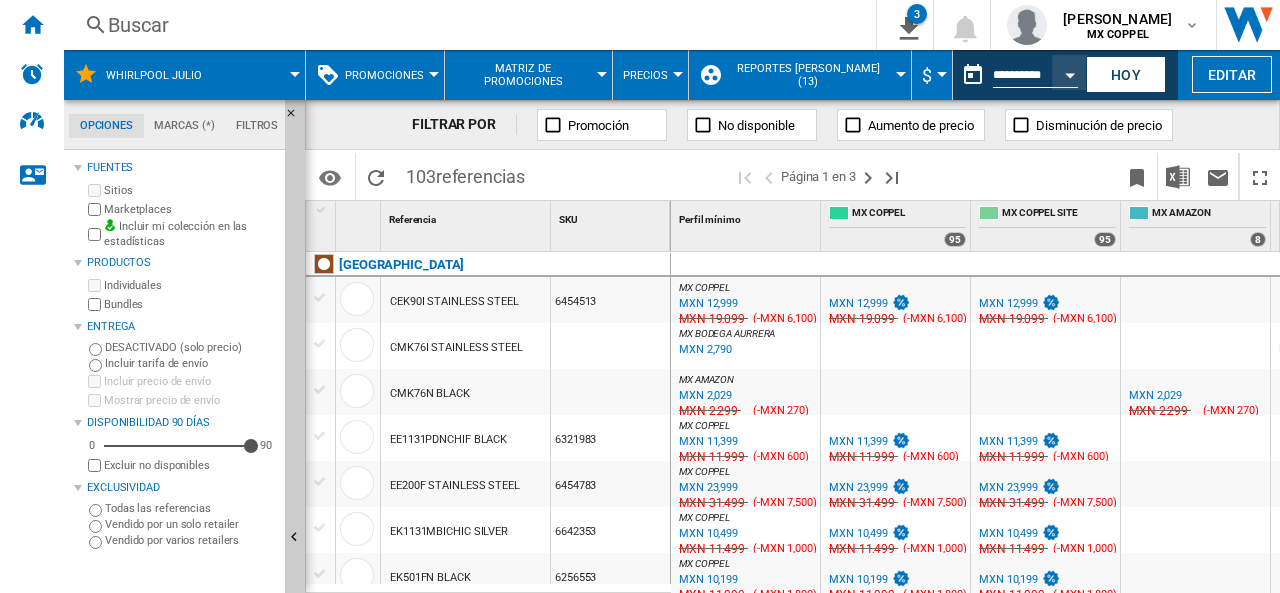 type on "**********" 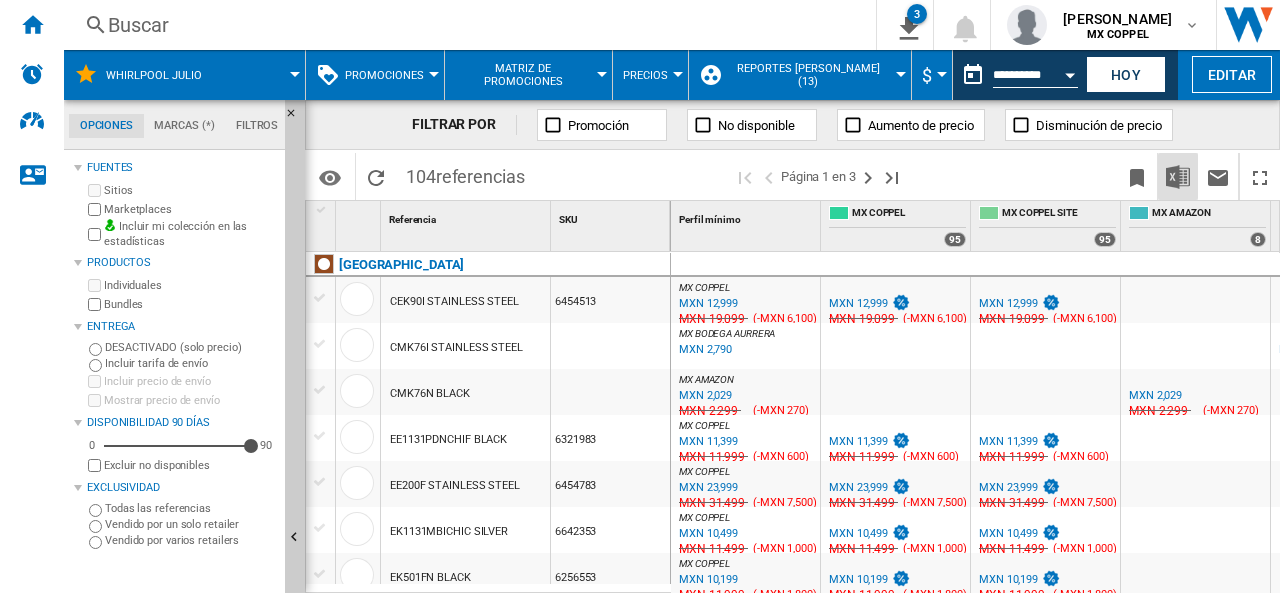click at bounding box center (1178, 177) 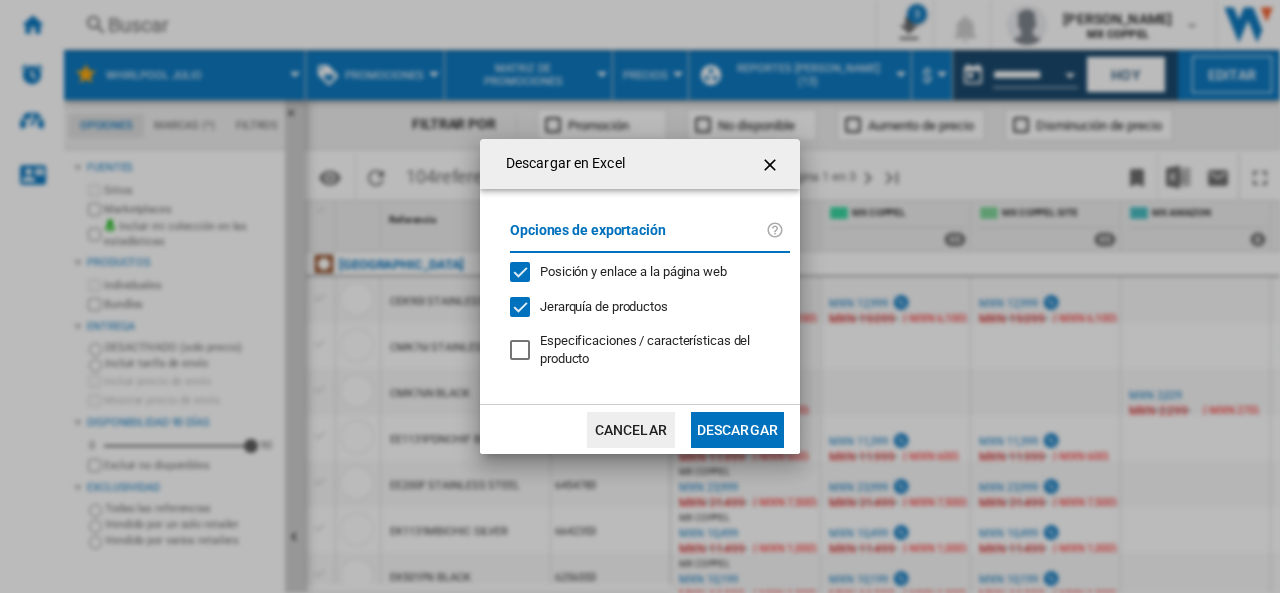 click on "Descargar" 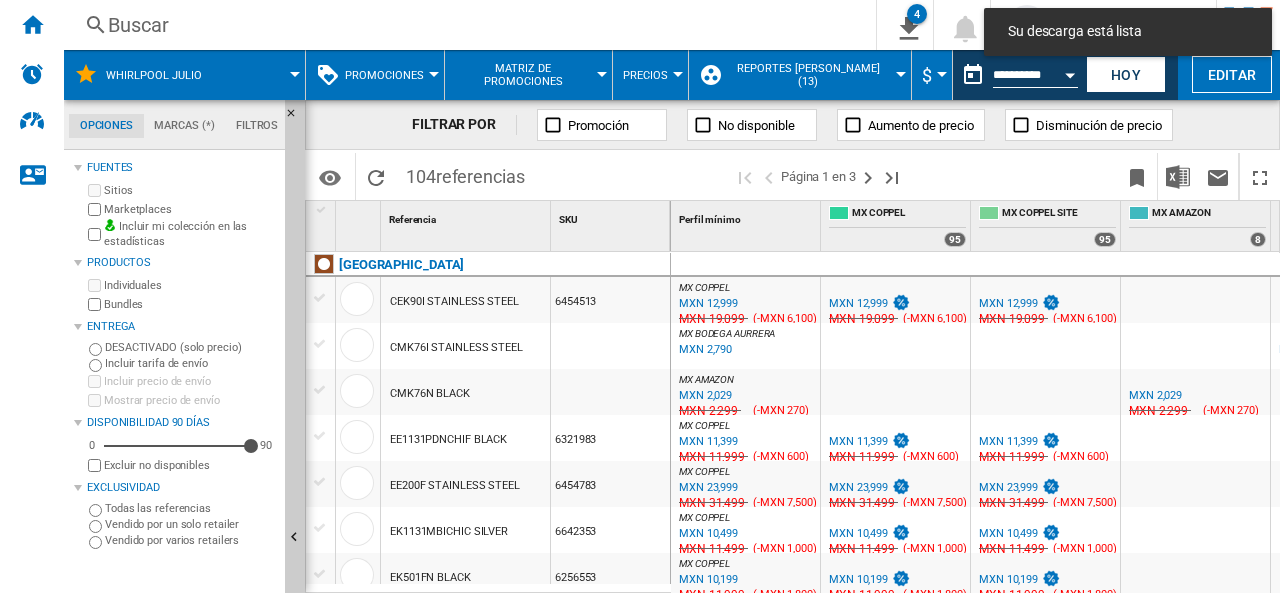 click at bounding box center [1018, 176] 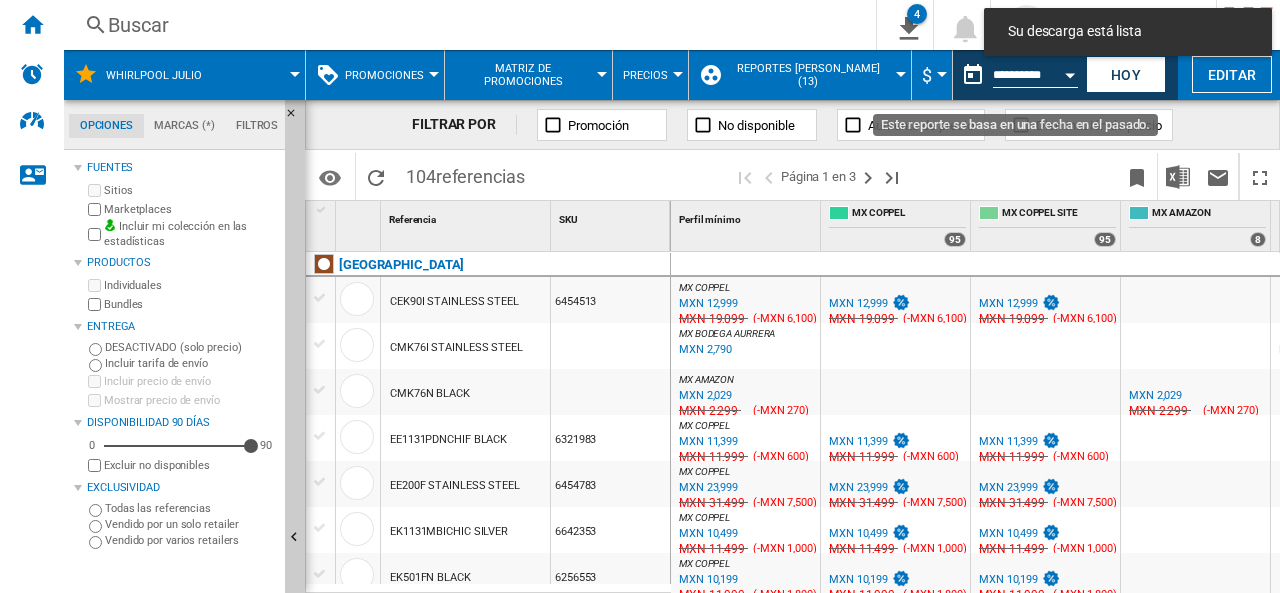 click at bounding box center [1070, 72] 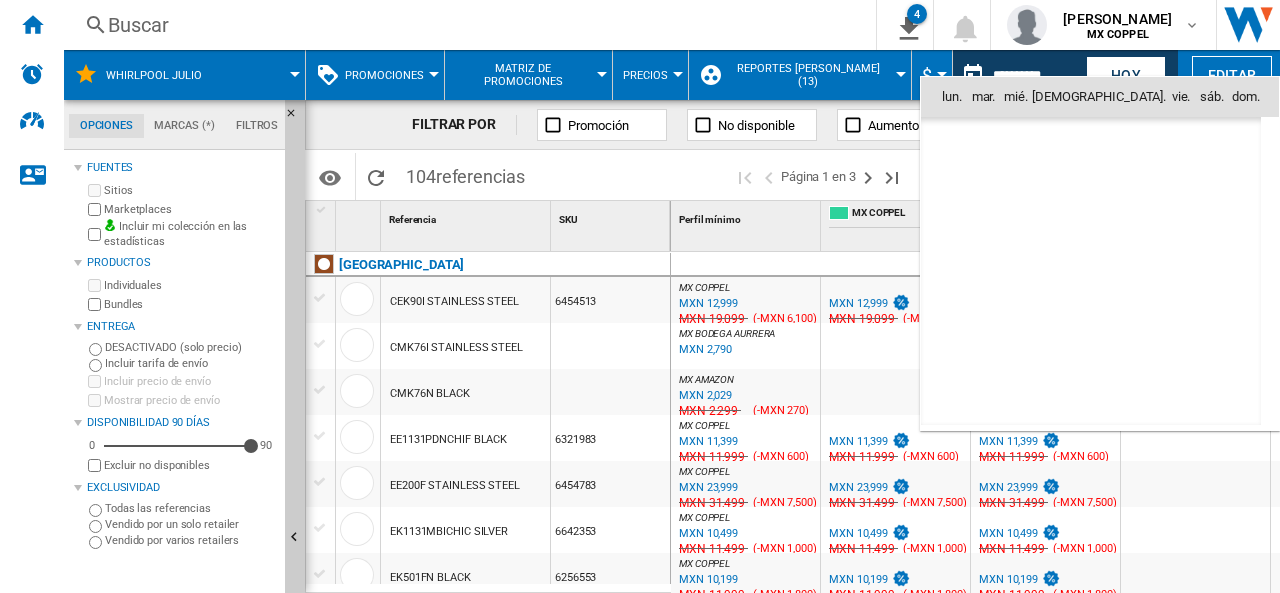 scroll, scrollTop: 9010, scrollLeft: 0, axis: vertical 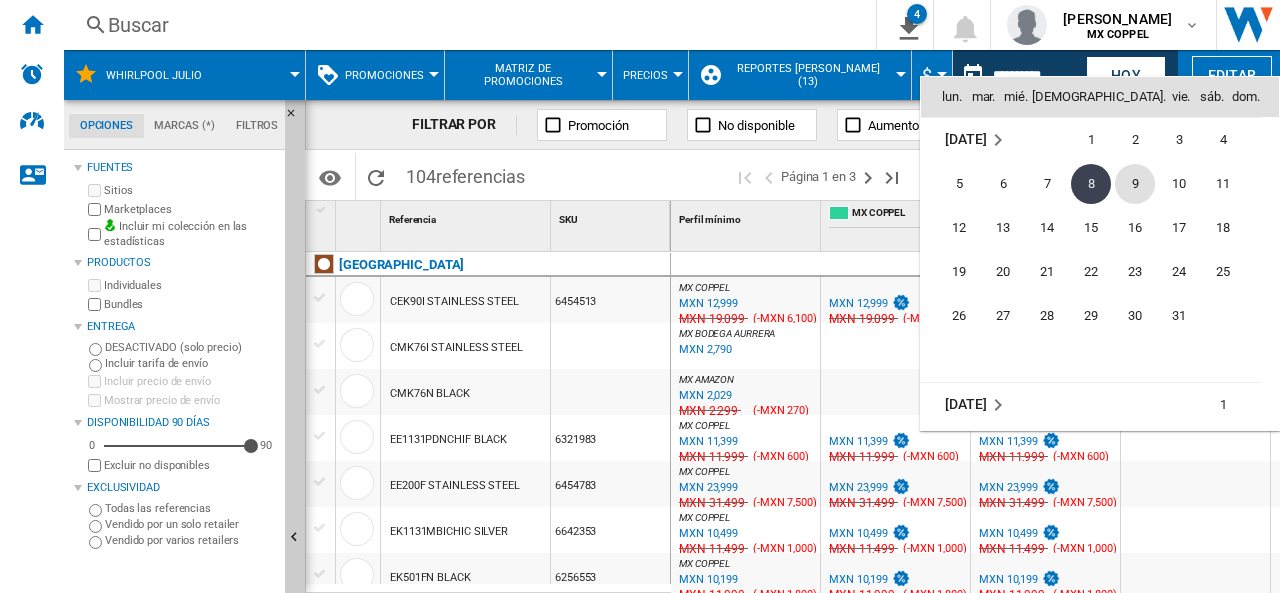 click on "9" at bounding box center (1135, 184) 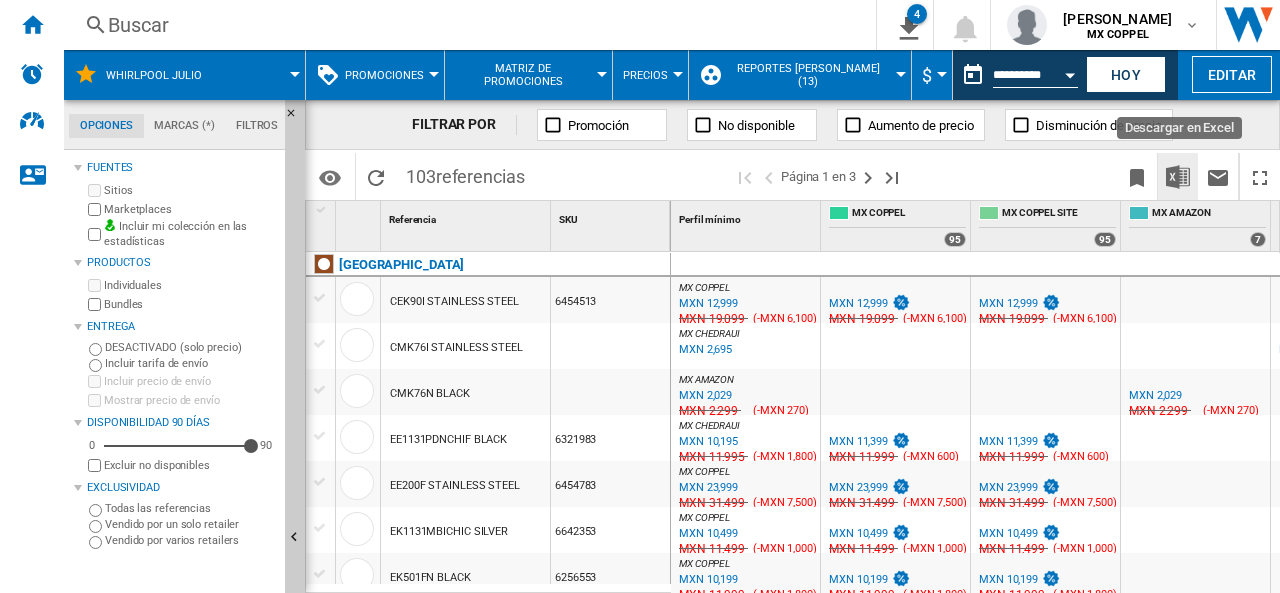 click at bounding box center [1178, 177] 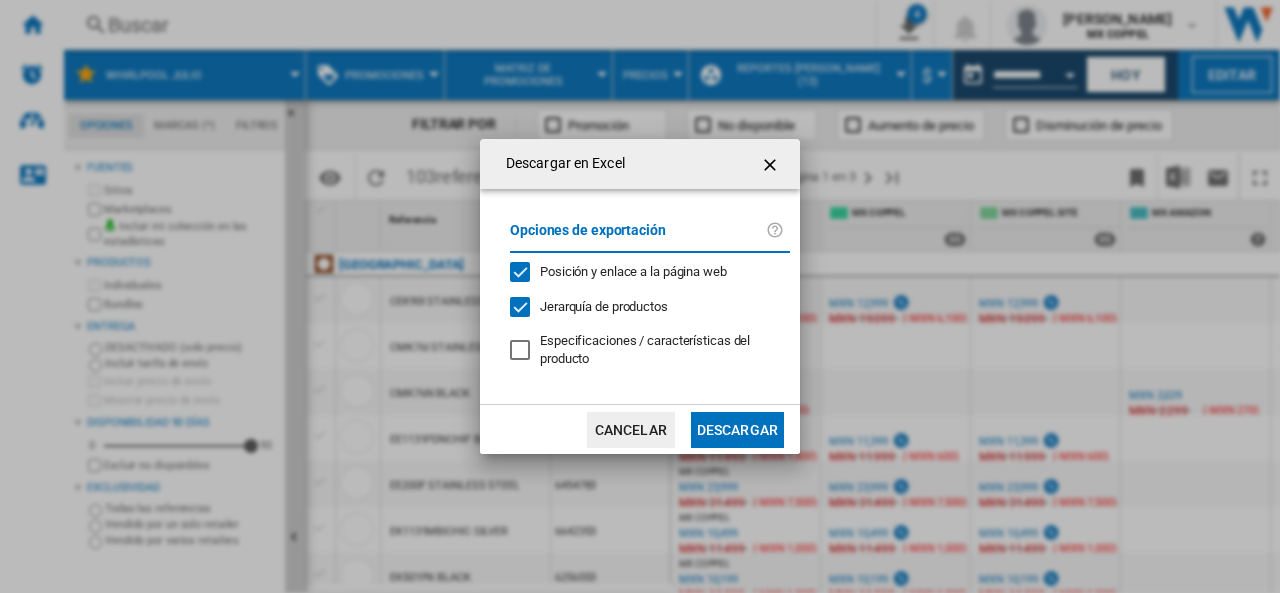 drag, startPoint x: 733, startPoint y: 406, endPoint x: 714, endPoint y: 420, distance: 23.600847 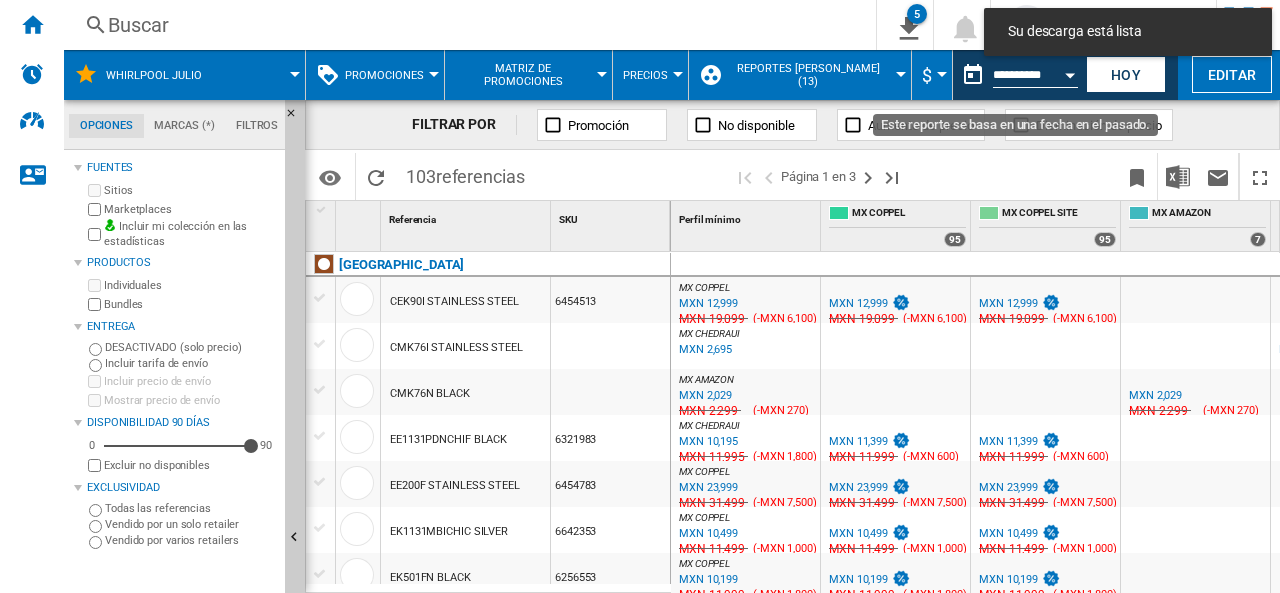 click at bounding box center (1070, 75) 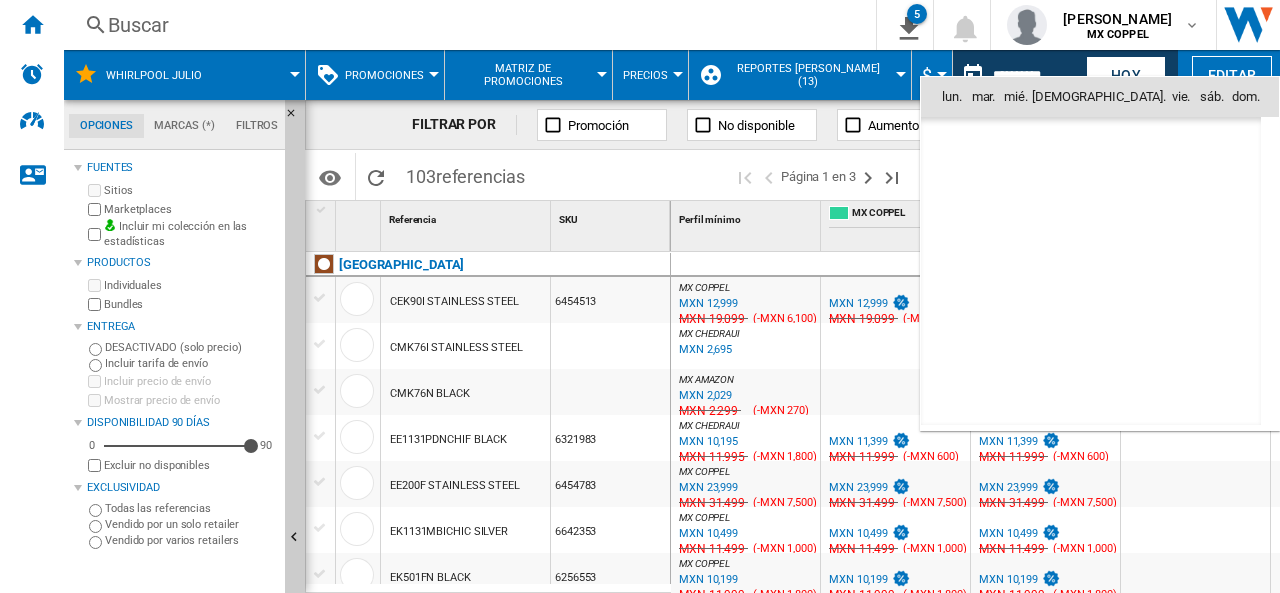click on "10" at bounding box center [1179, 9194] 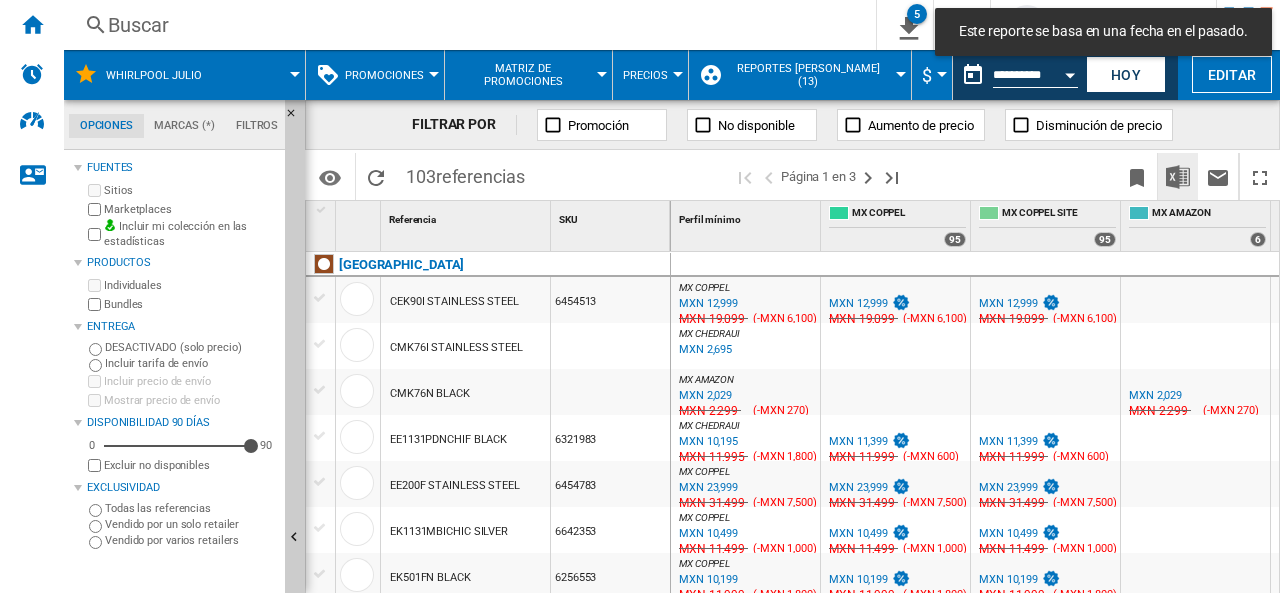 click at bounding box center (1178, 177) 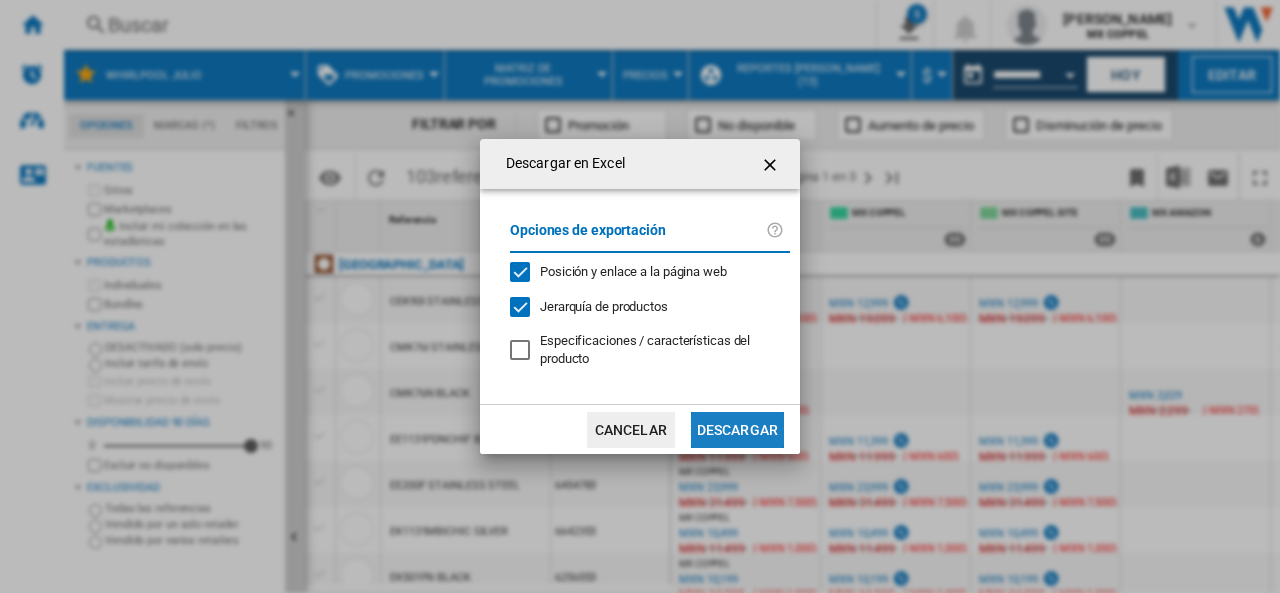 click on "Descargar" 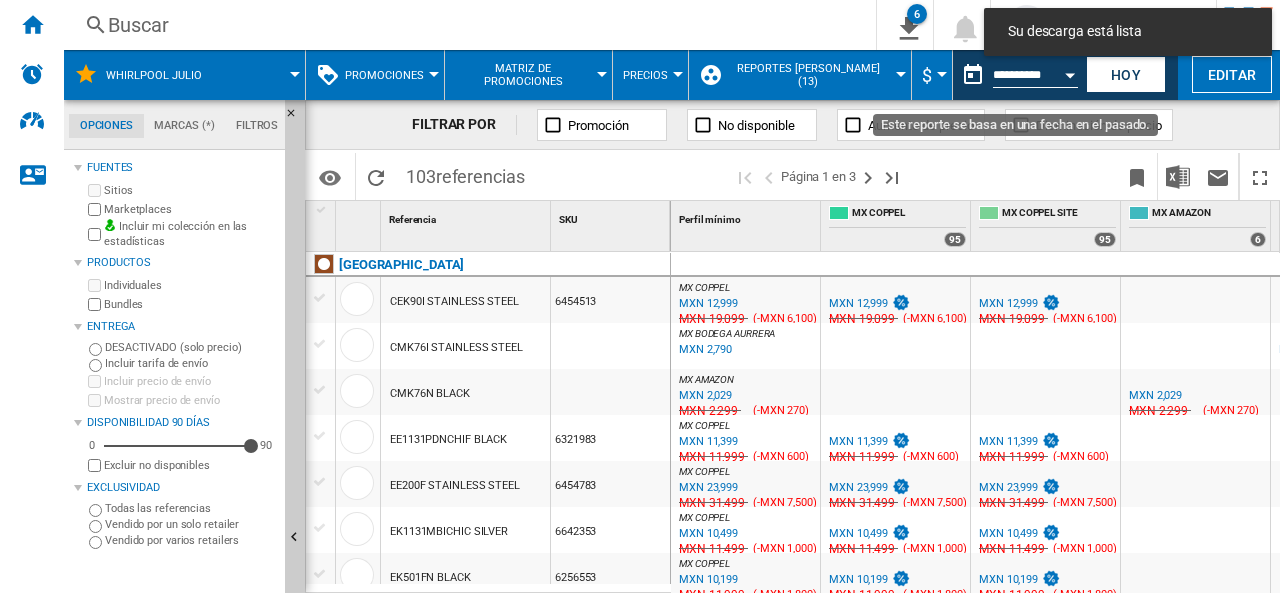 click at bounding box center (1070, 75) 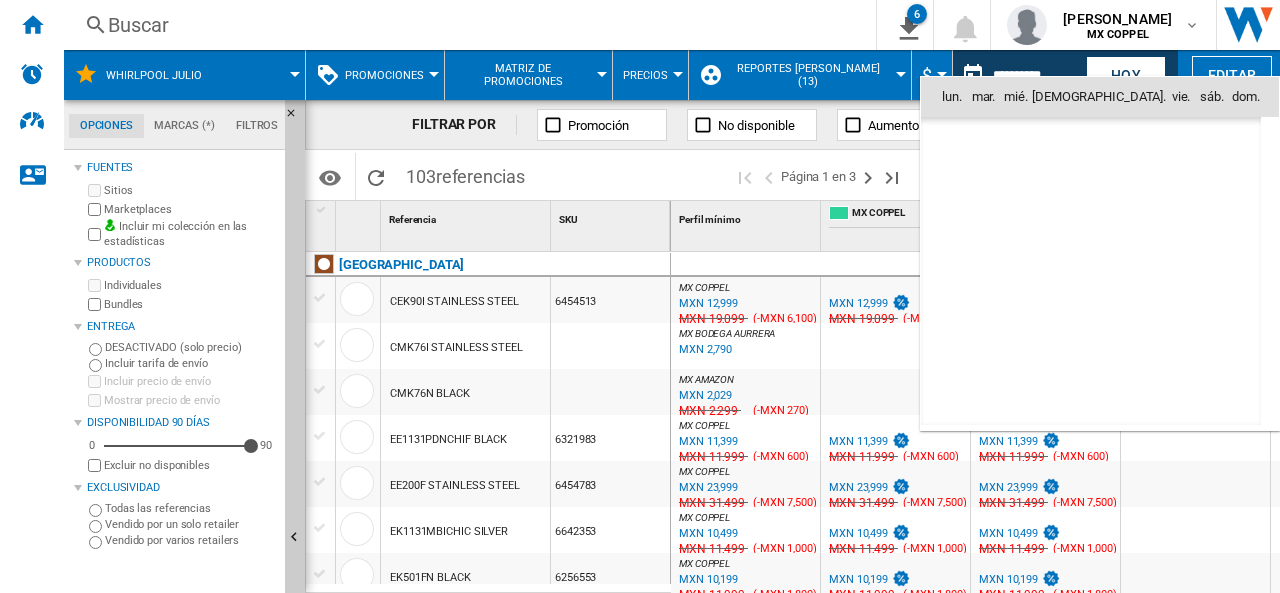 scroll, scrollTop: 9010, scrollLeft: 0, axis: vertical 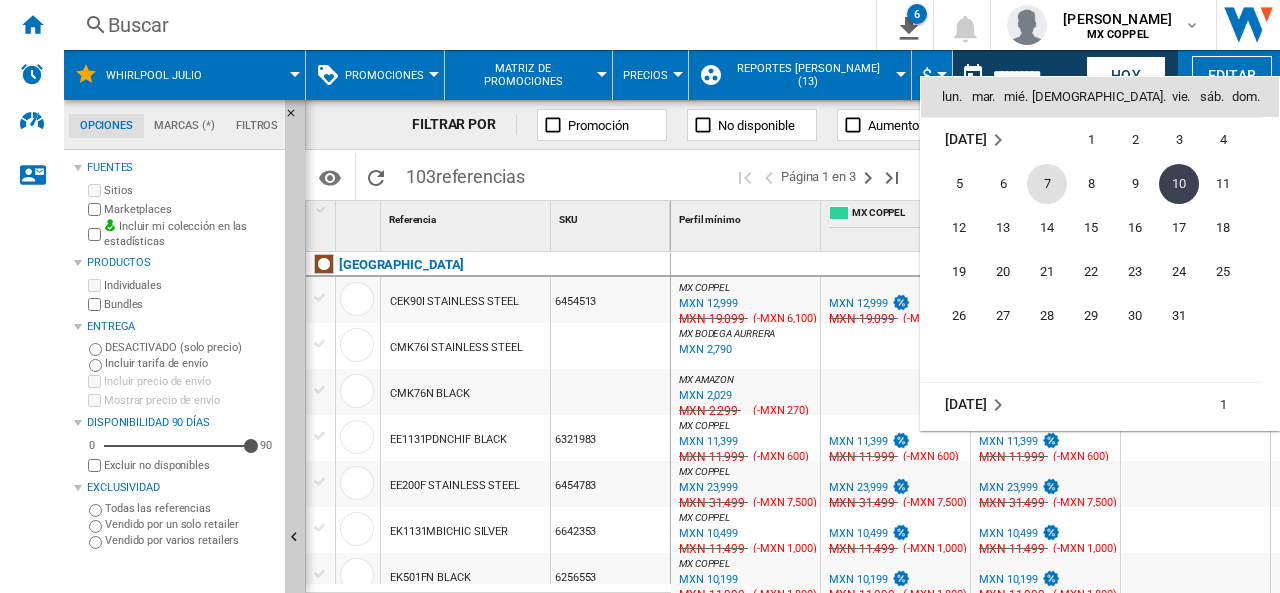 click on "7" at bounding box center (1047, 184) 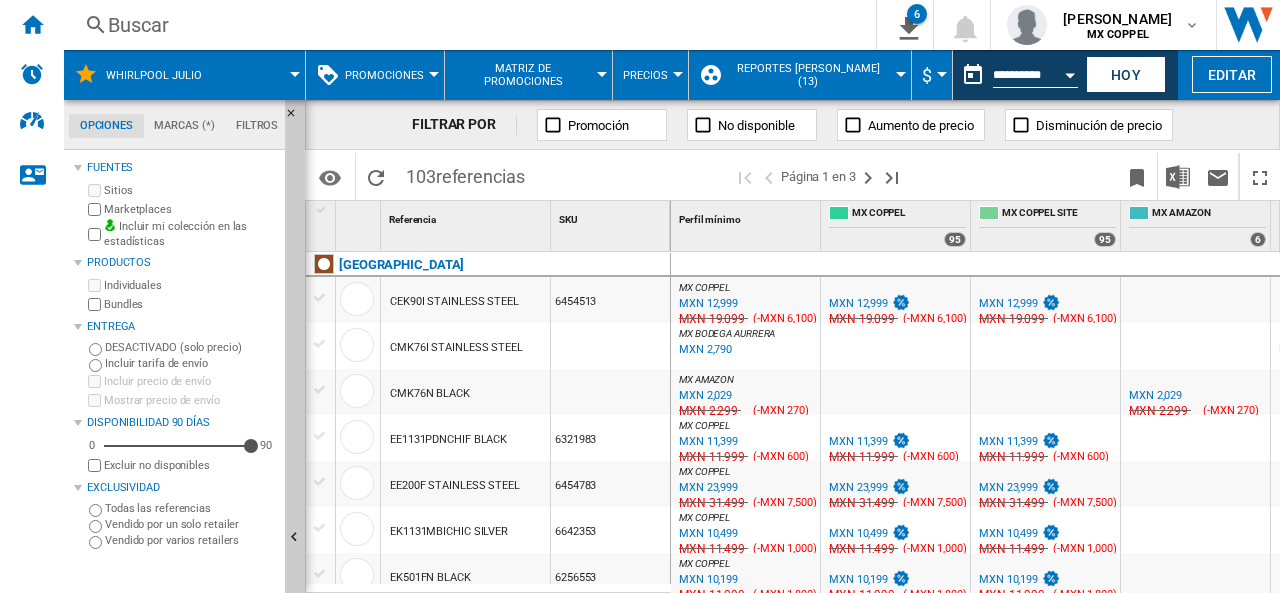 type on "**********" 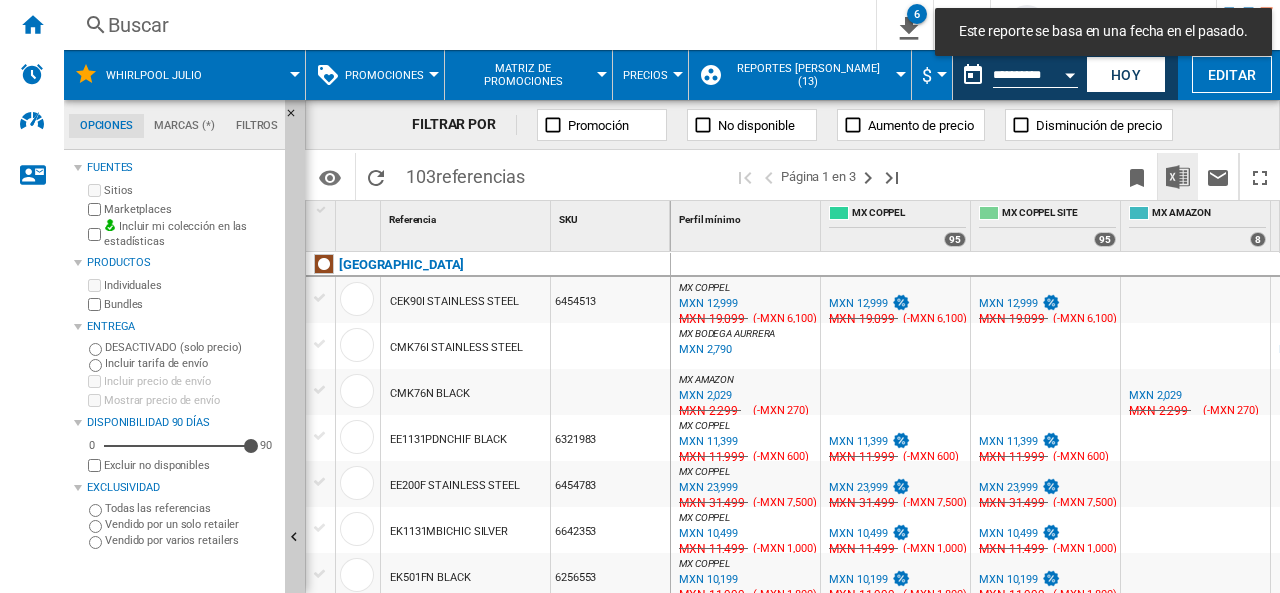 click at bounding box center (1178, 177) 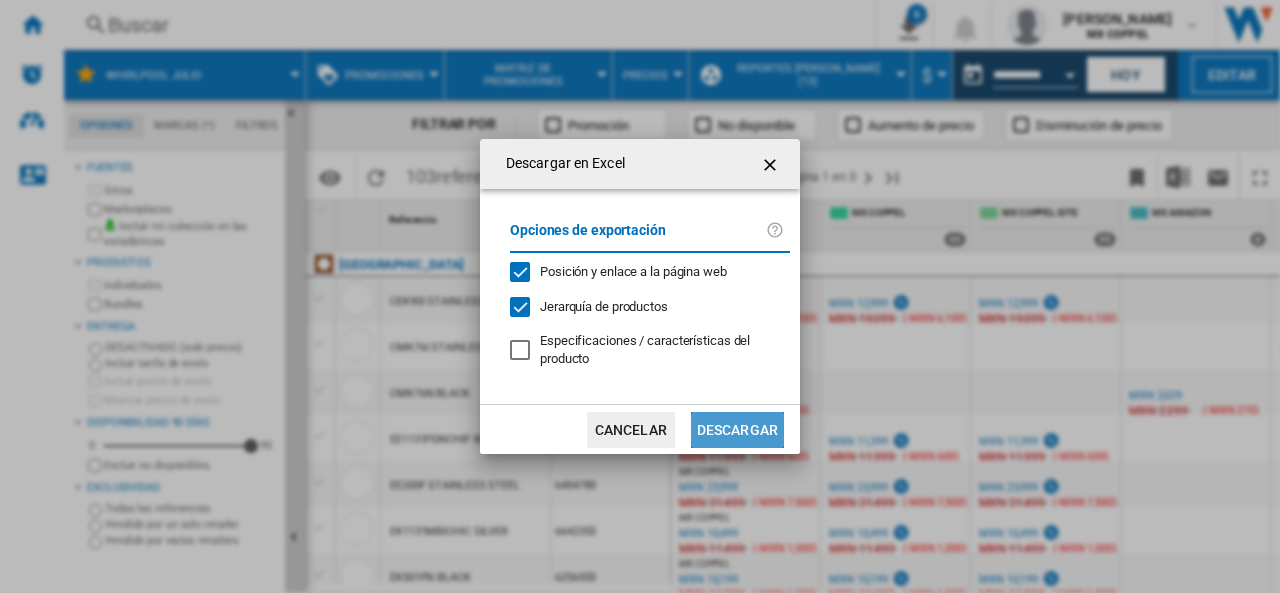 click on "Descargar" 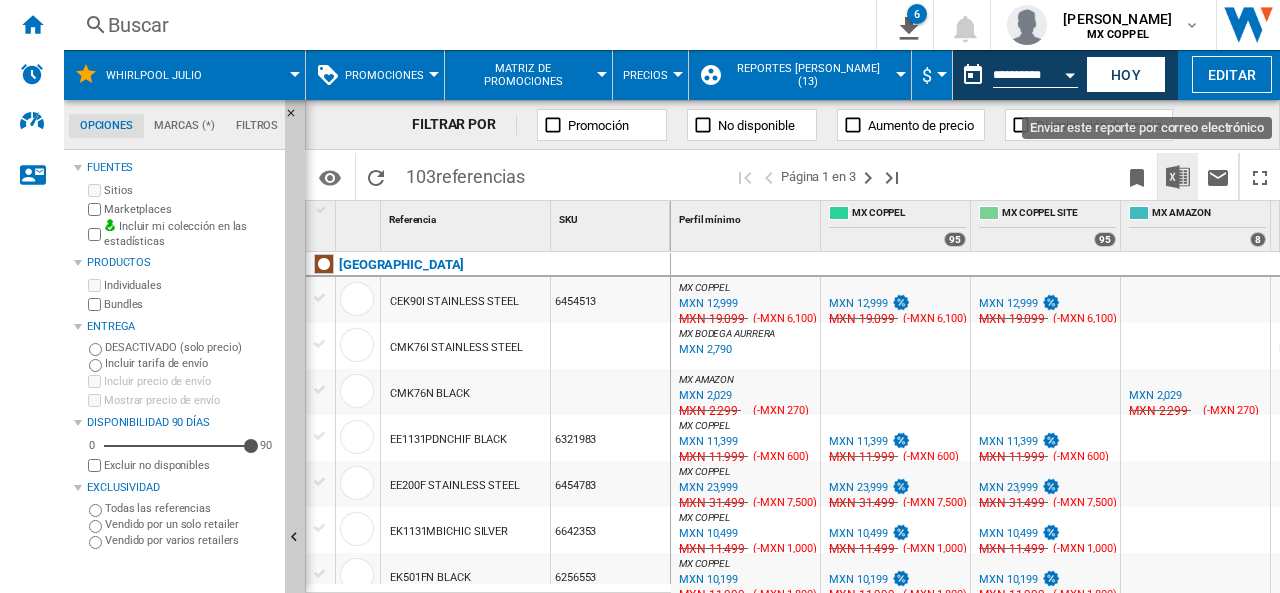 click at bounding box center [1178, 177] 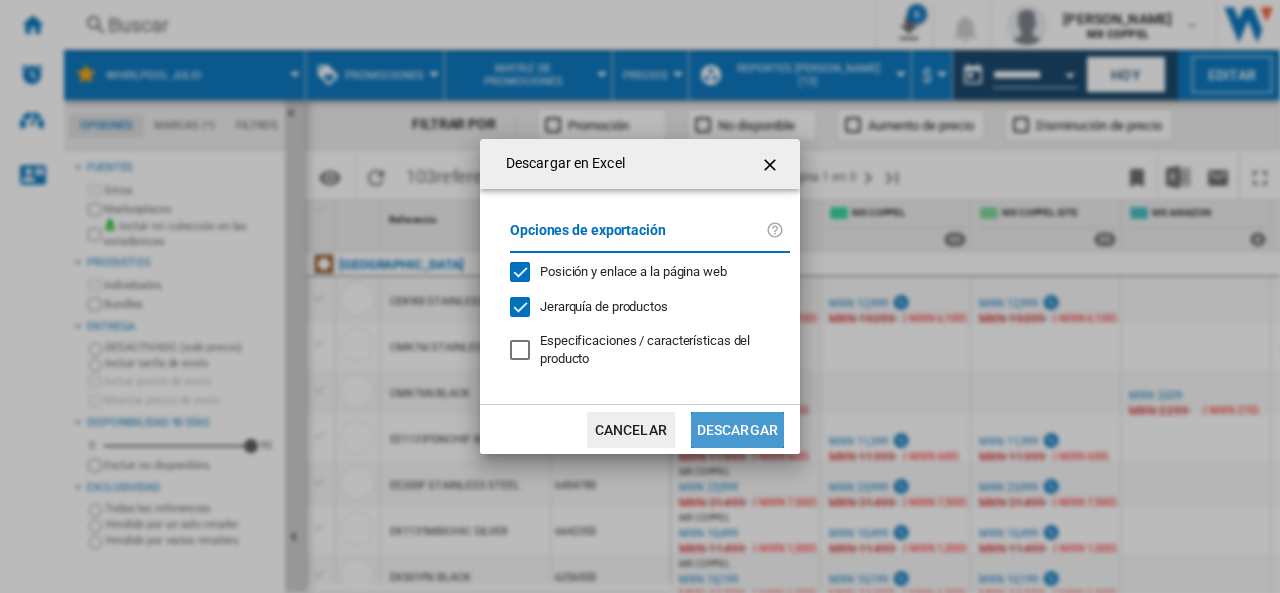click on "Descargar" 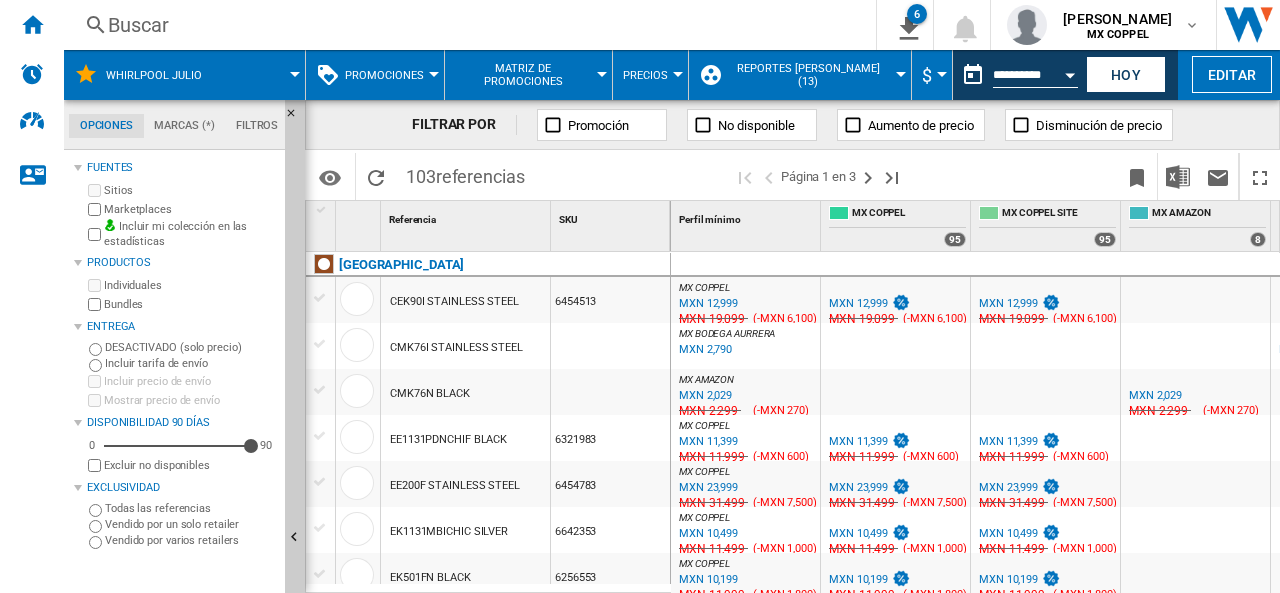 click at bounding box center (1070, 72) 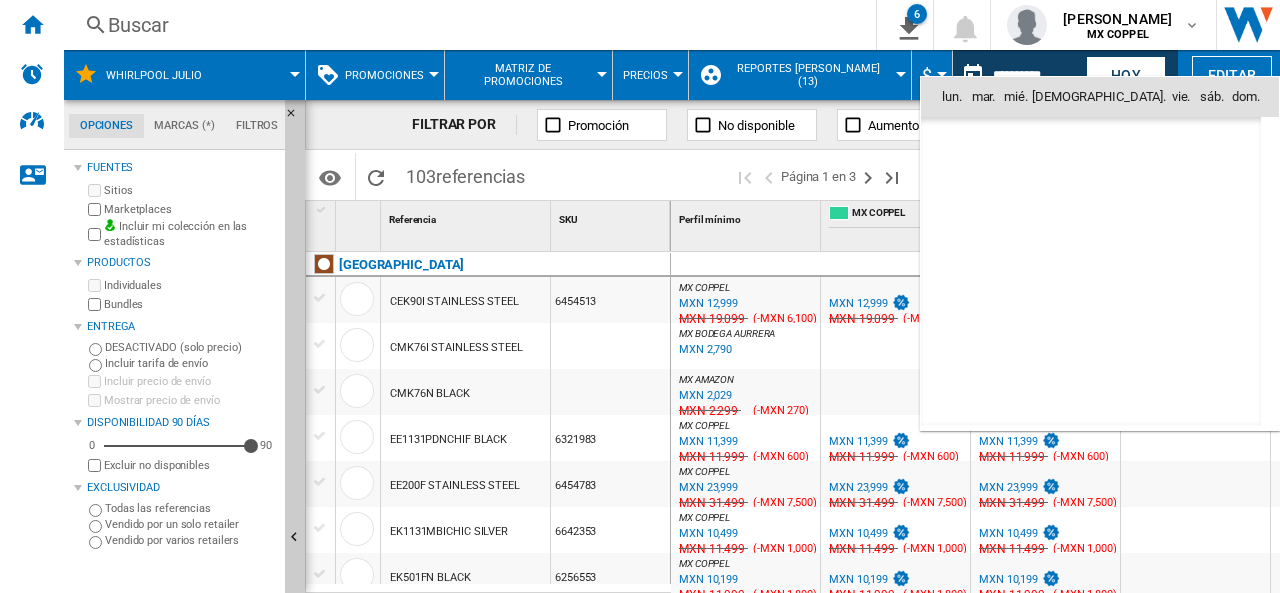 scroll, scrollTop: 9010, scrollLeft: 0, axis: vertical 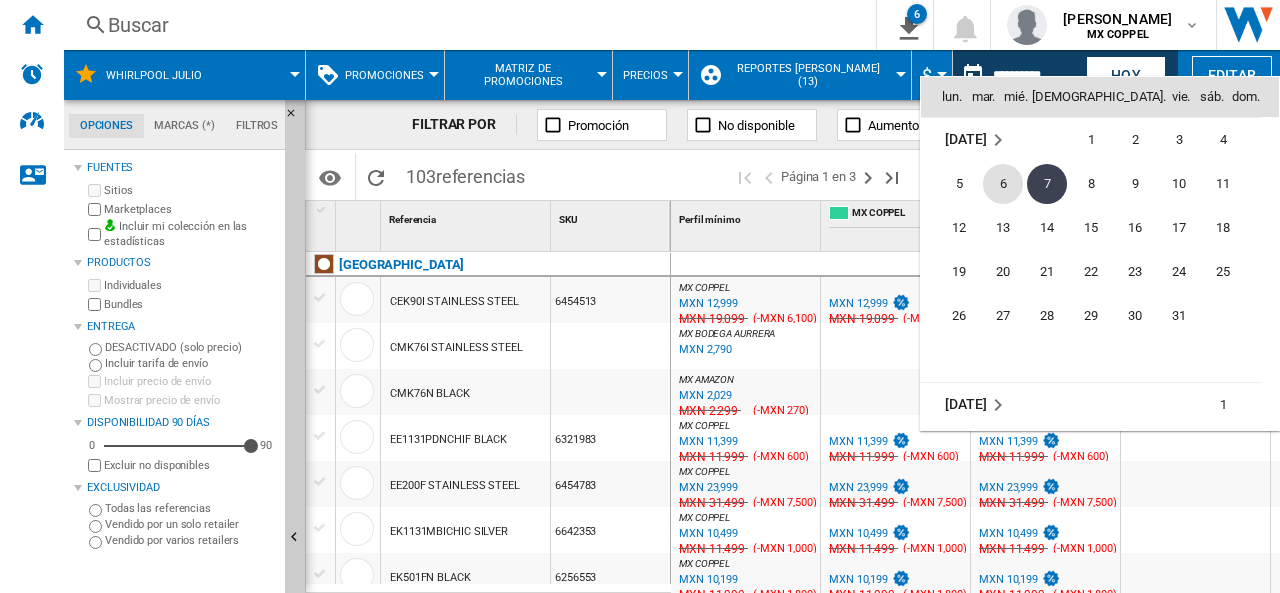 click on "6" at bounding box center [1003, 184] 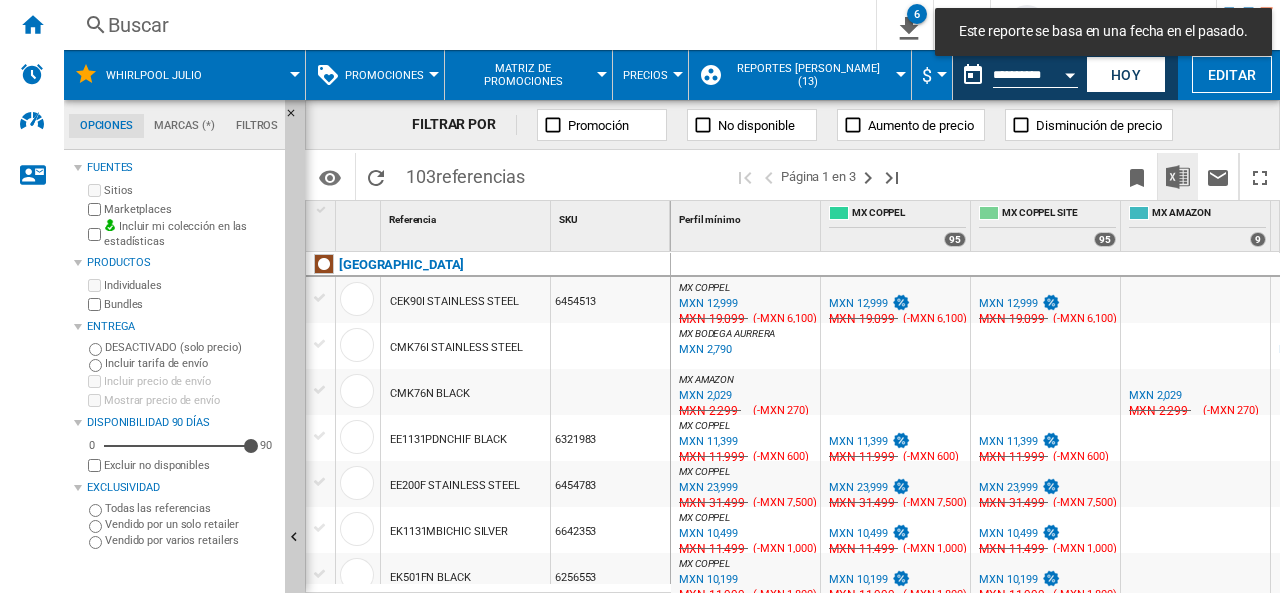 click at bounding box center [1178, 177] 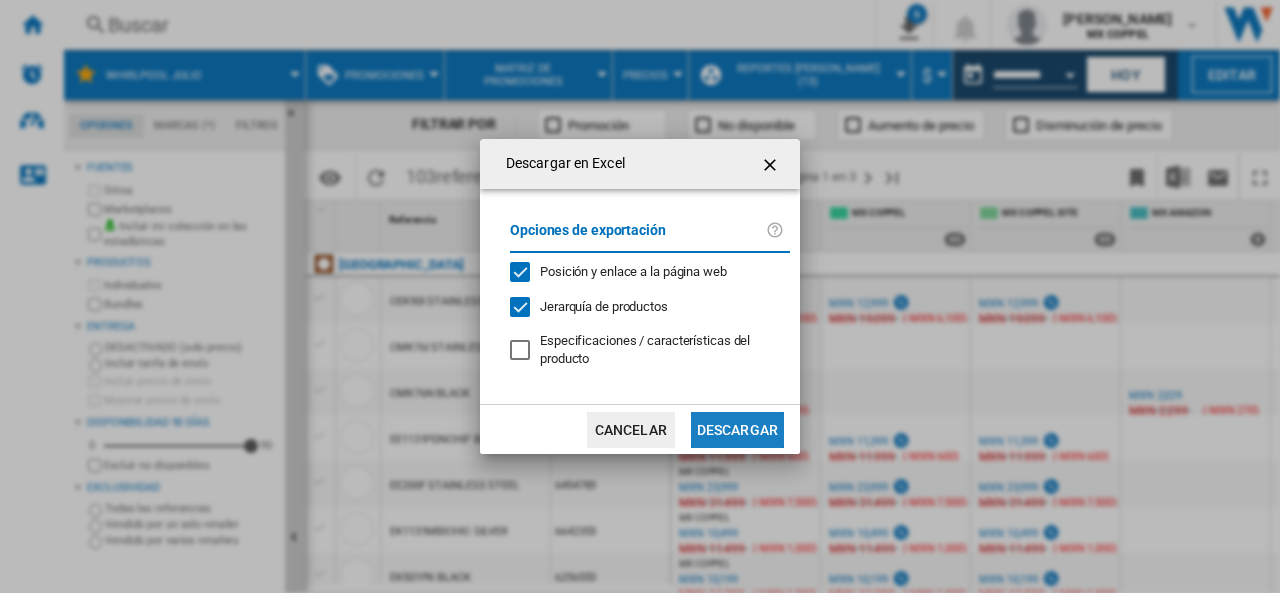 click on "Descargar" 